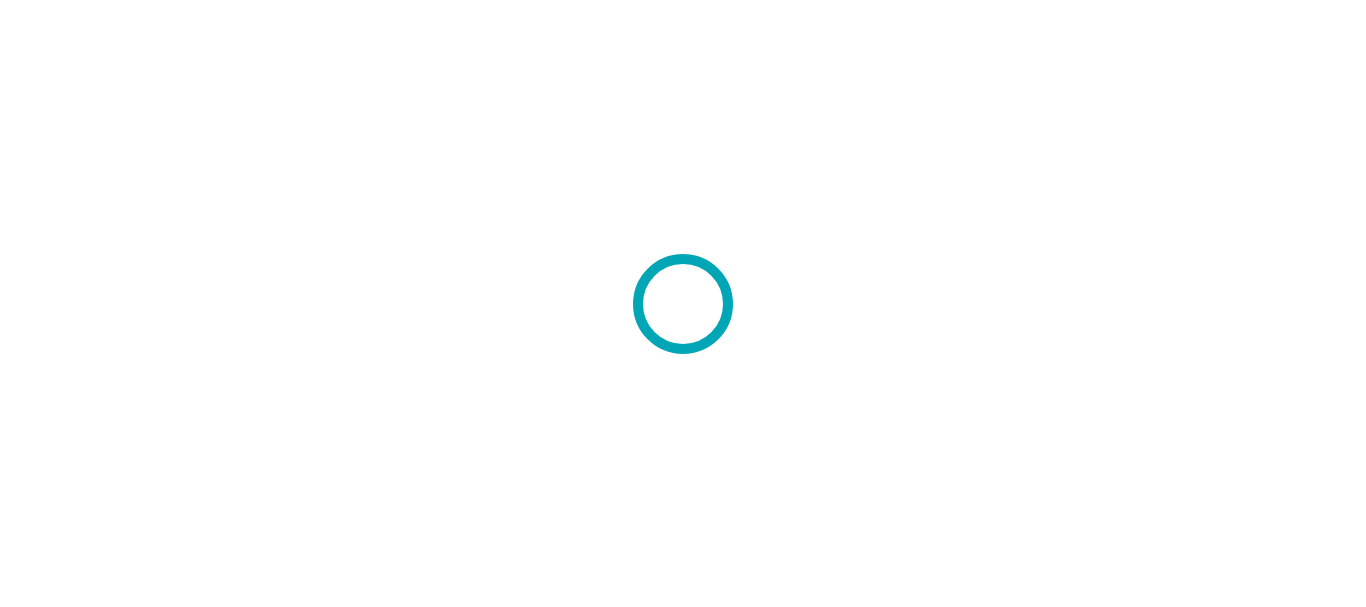 scroll, scrollTop: 0, scrollLeft: 0, axis: both 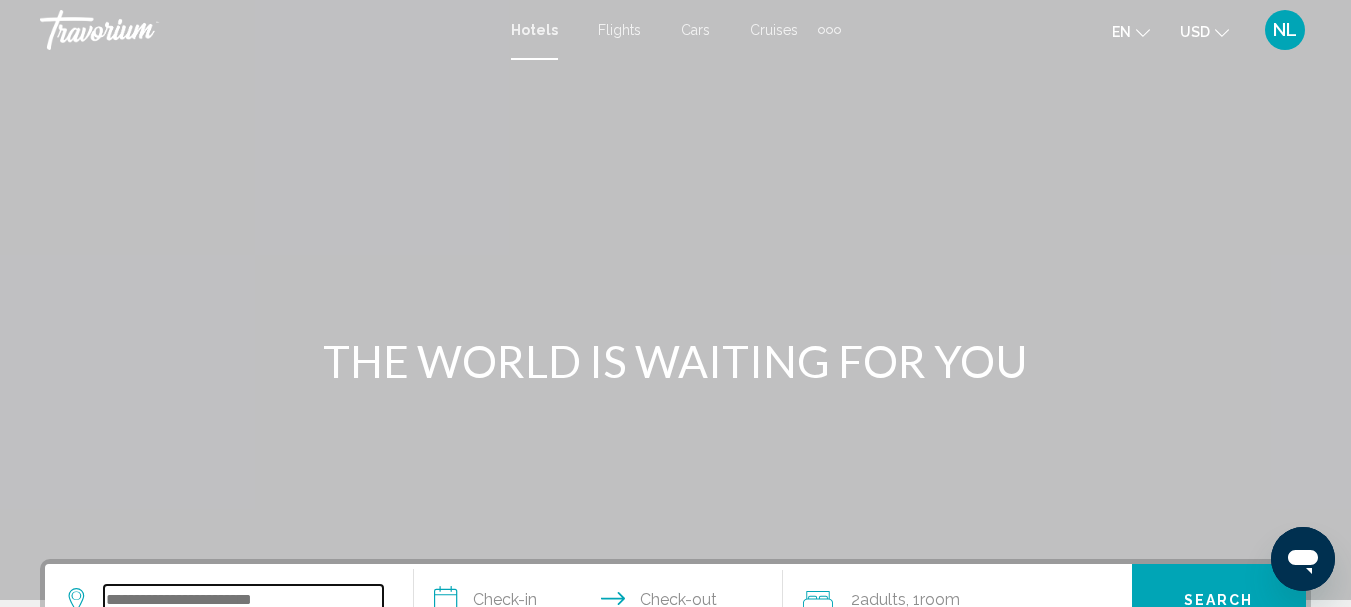 click at bounding box center [243, 600] 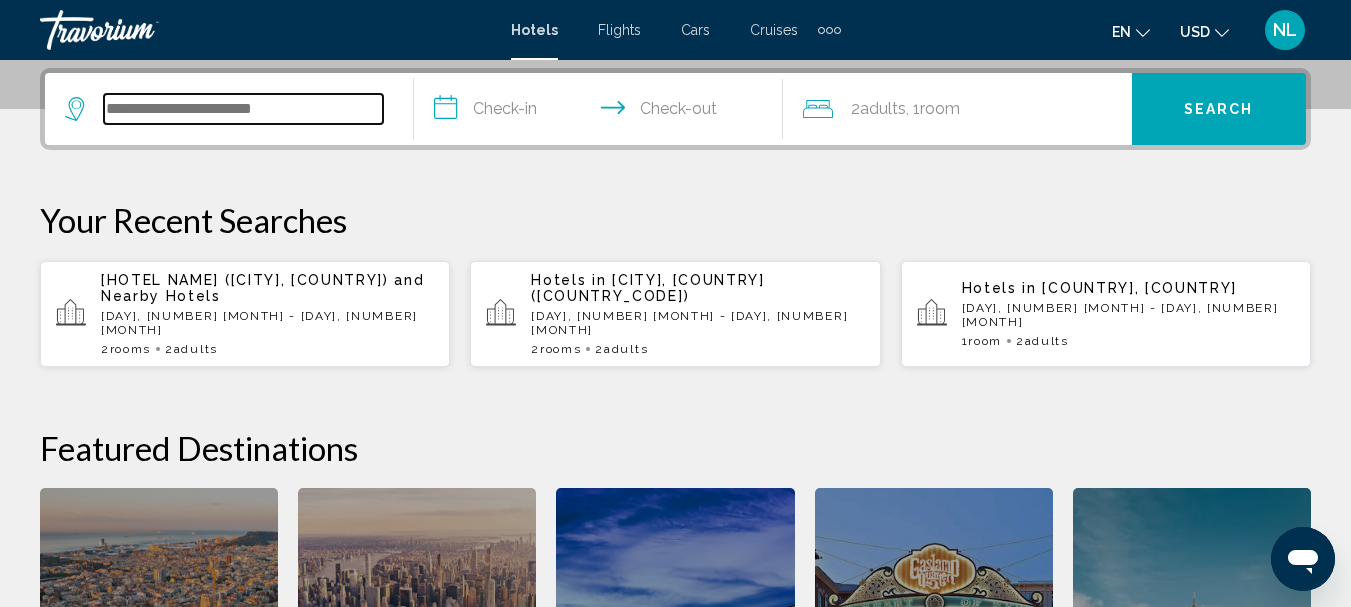 scroll, scrollTop: 494, scrollLeft: 0, axis: vertical 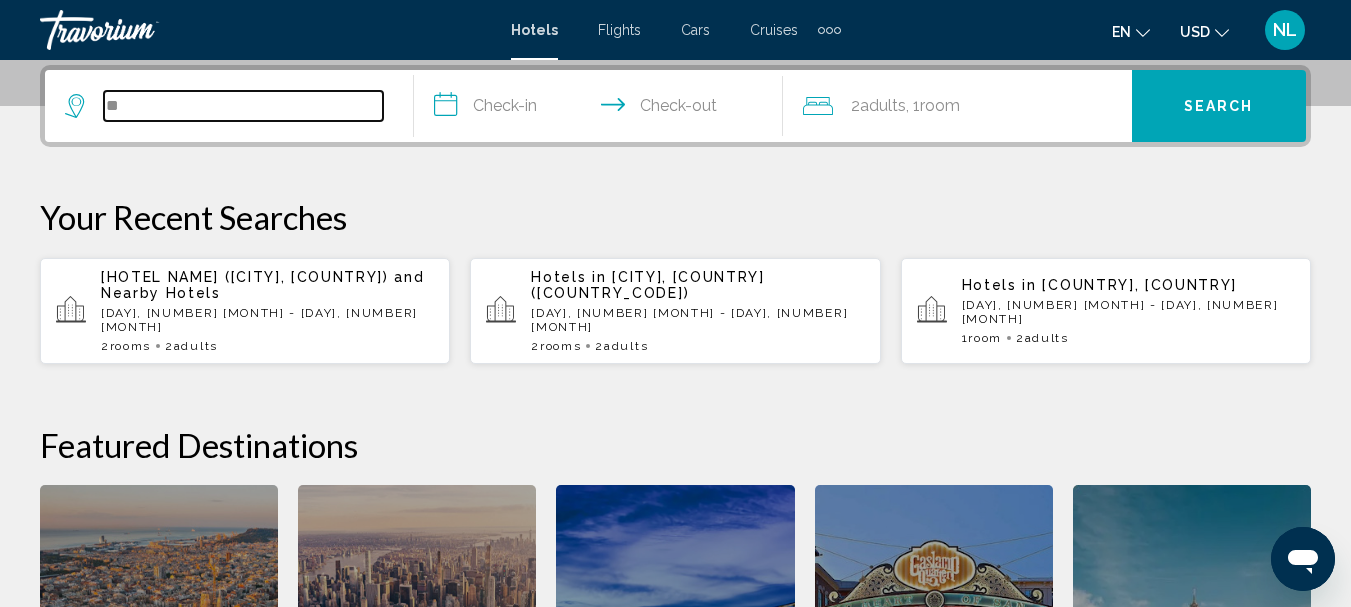 type on "**" 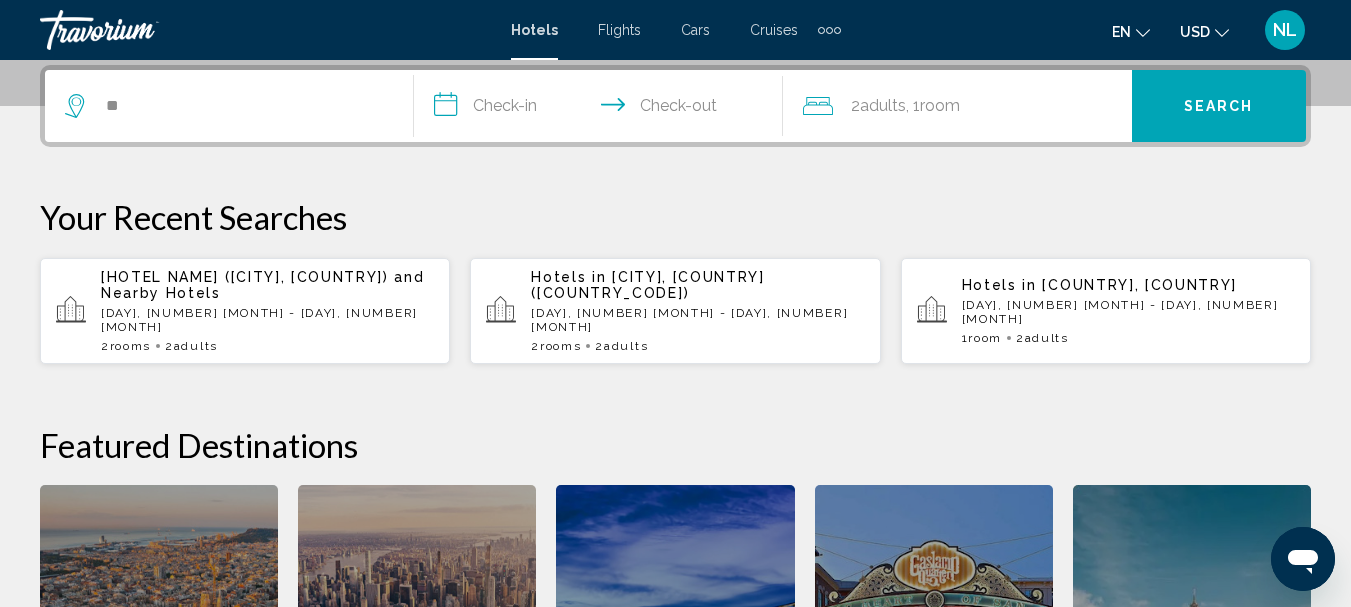 click on "[DAY_OF_WEEK], [DAY] [MONTH] - [DAY_OF_WEEK], [DAY] [MONTH]" at bounding box center (697, 320) 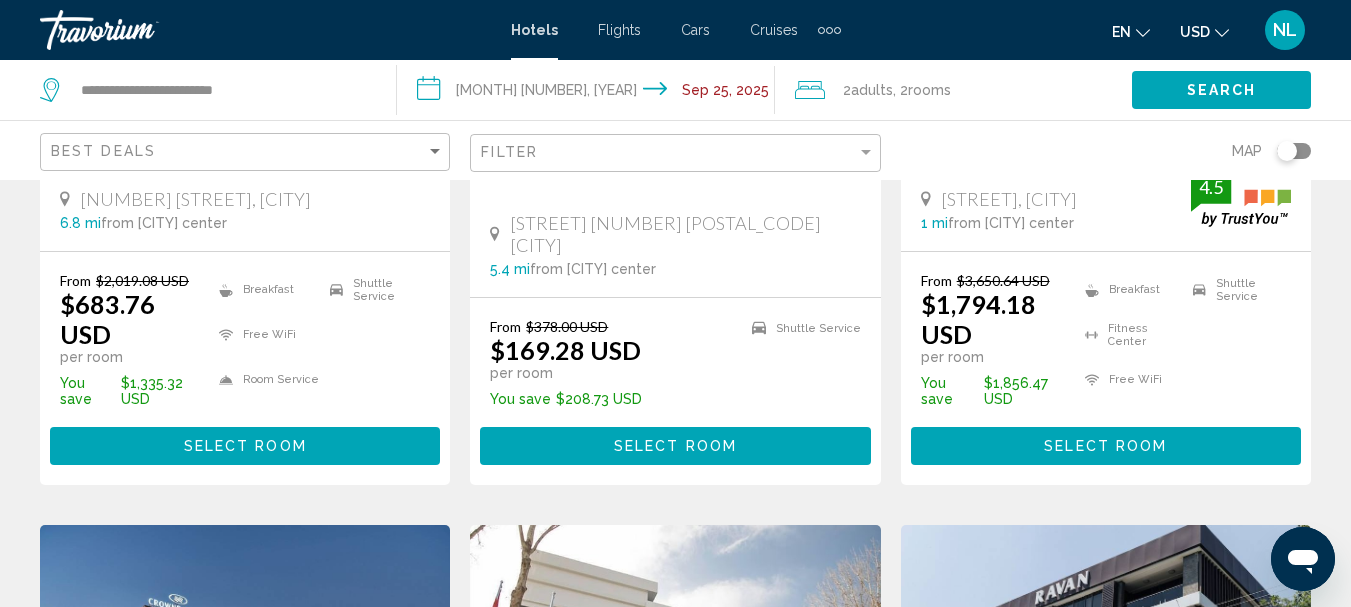 scroll, scrollTop: 0, scrollLeft: 0, axis: both 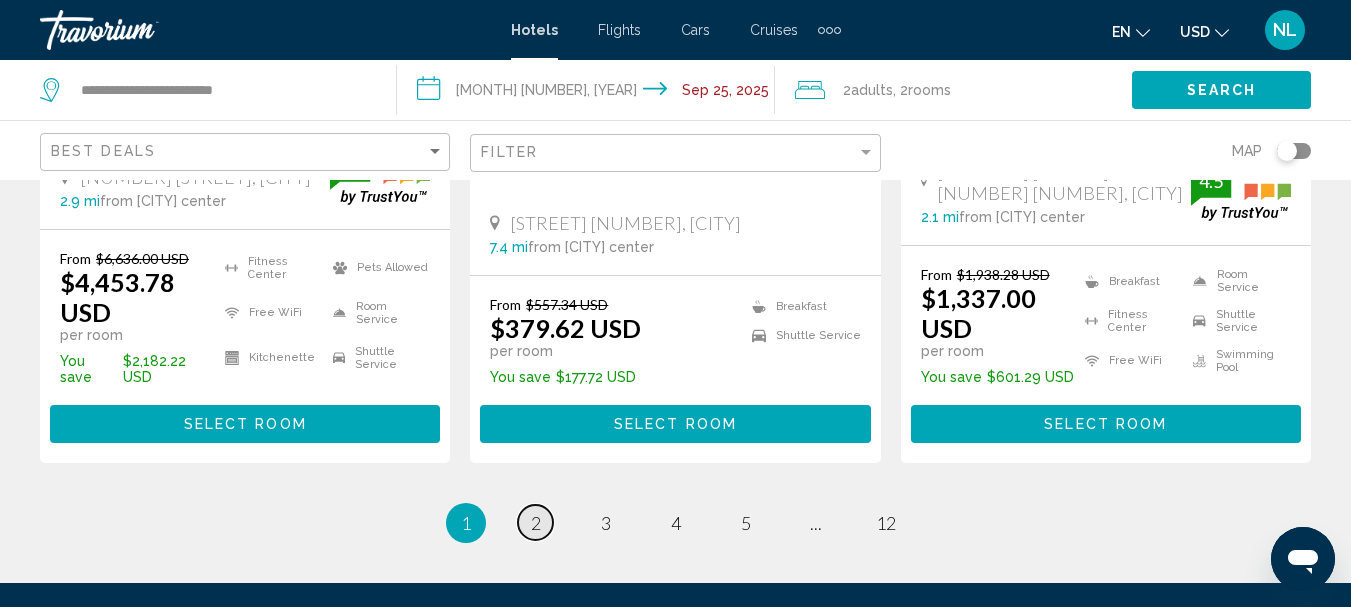 click on "2" at bounding box center [536, 523] 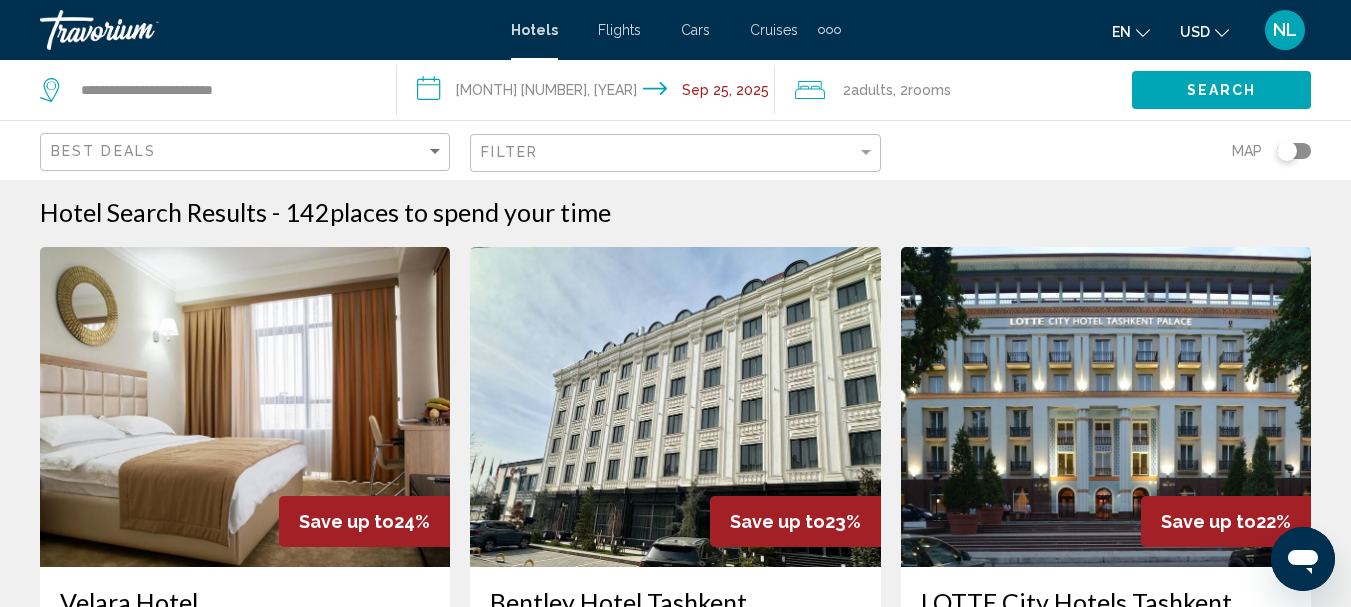scroll, scrollTop: 0, scrollLeft: 0, axis: both 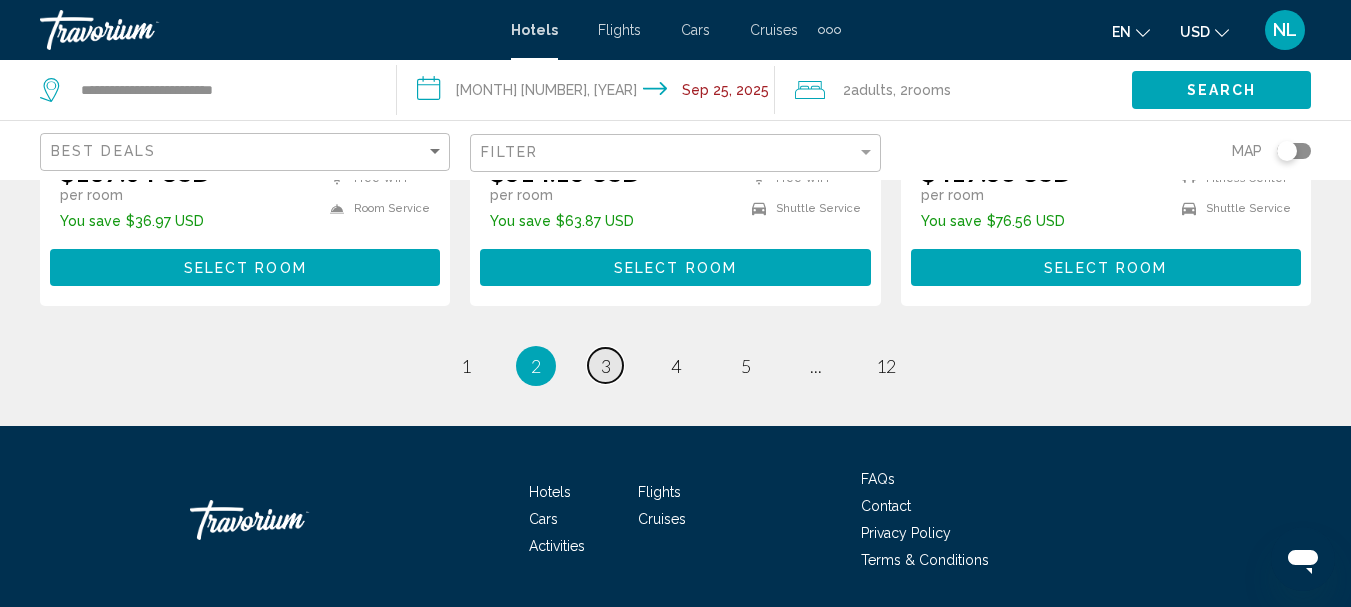click on "3" at bounding box center (606, 366) 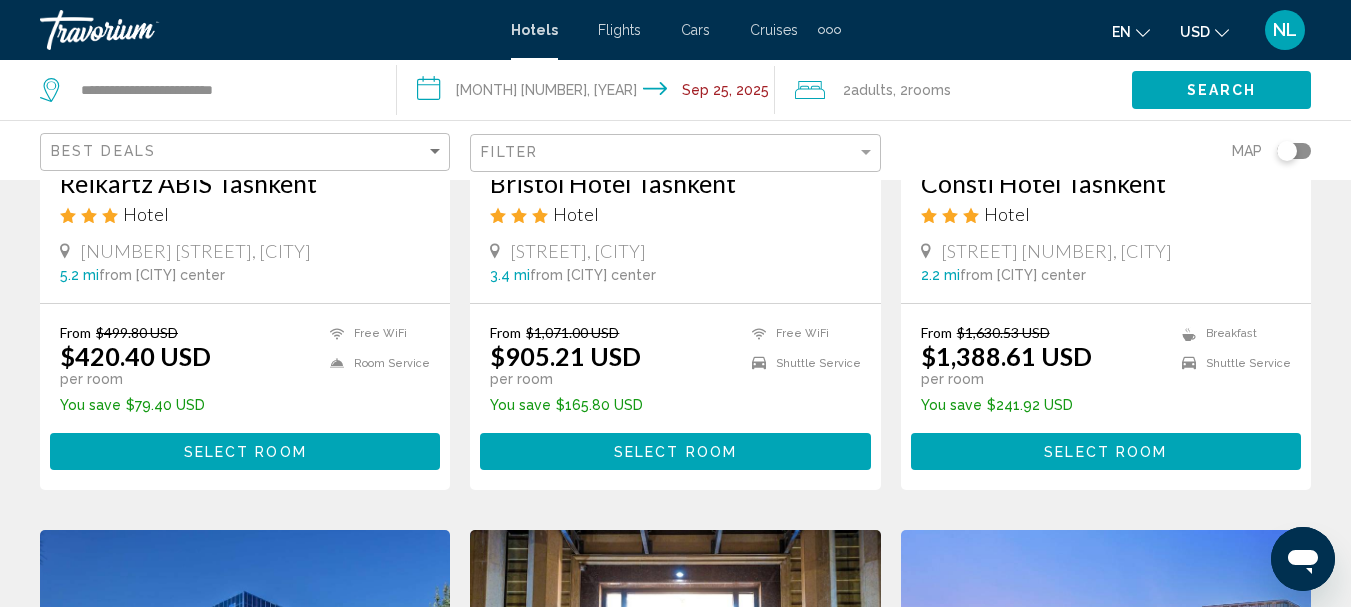 scroll, scrollTop: 0, scrollLeft: 0, axis: both 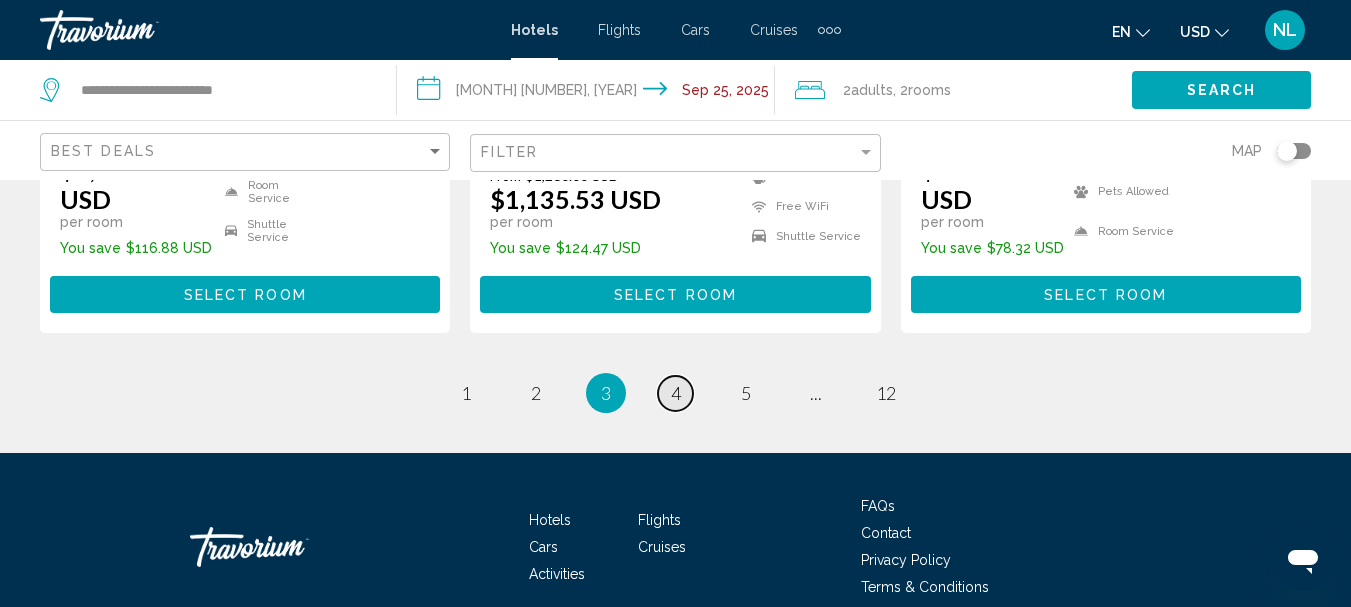 click on "page  4" at bounding box center (675, 393) 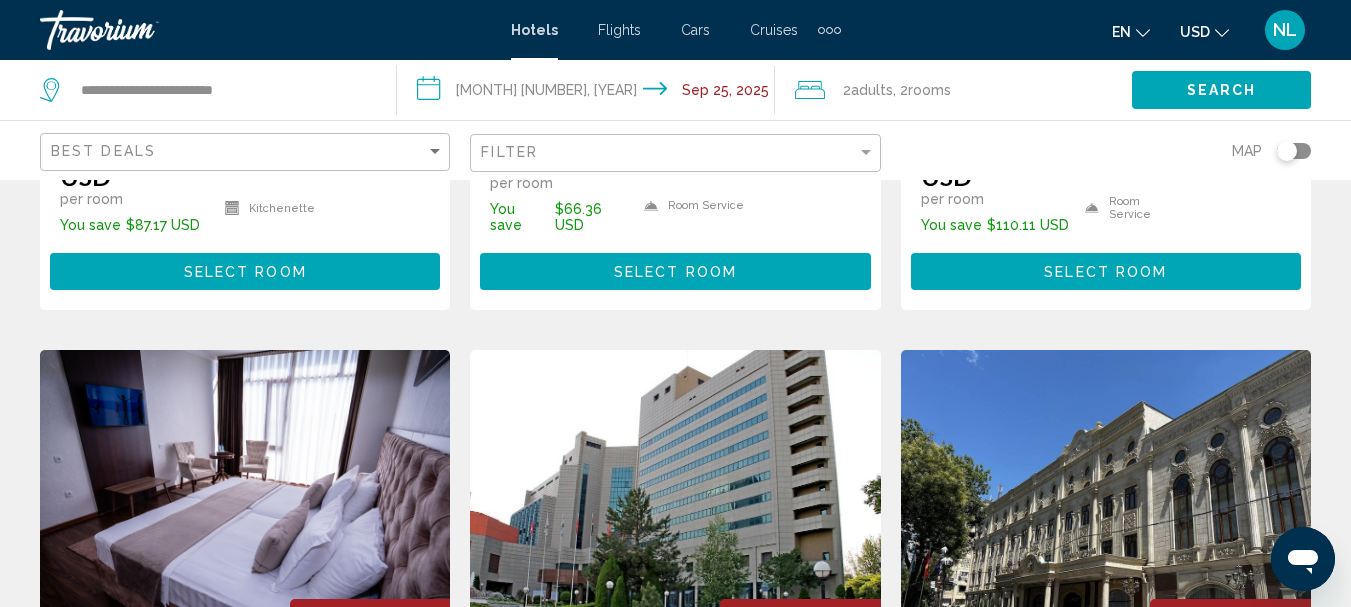 scroll, scrollTop: 0, scrollLeft: 0, axis: both 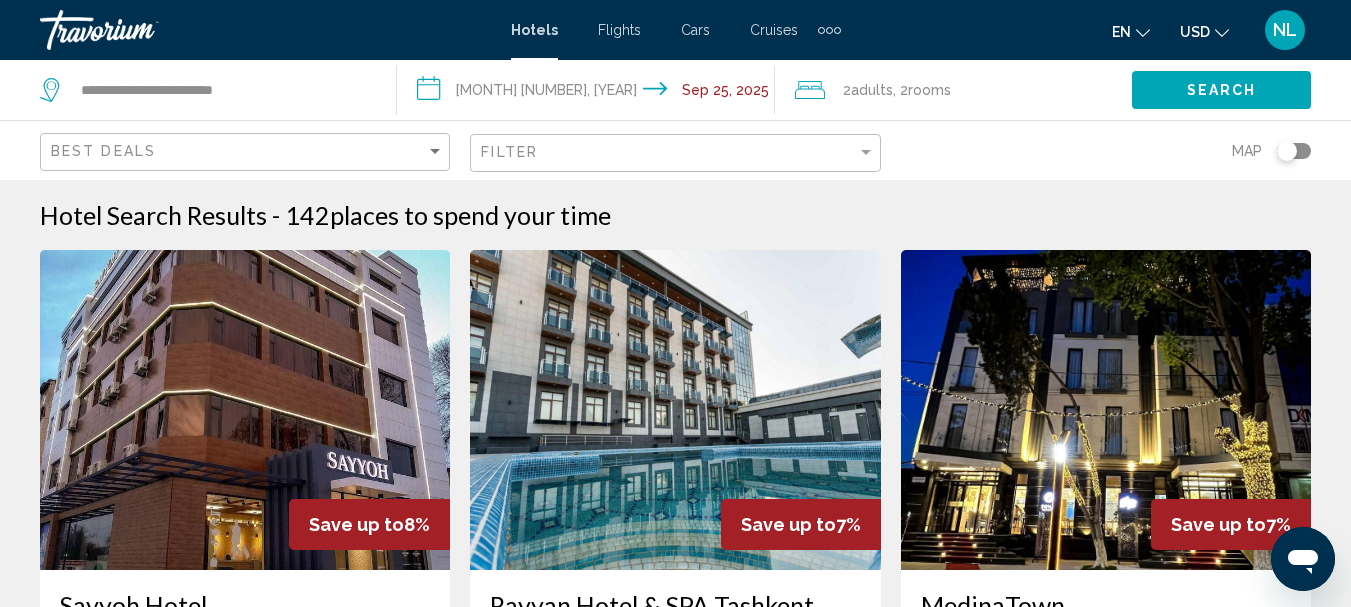 click 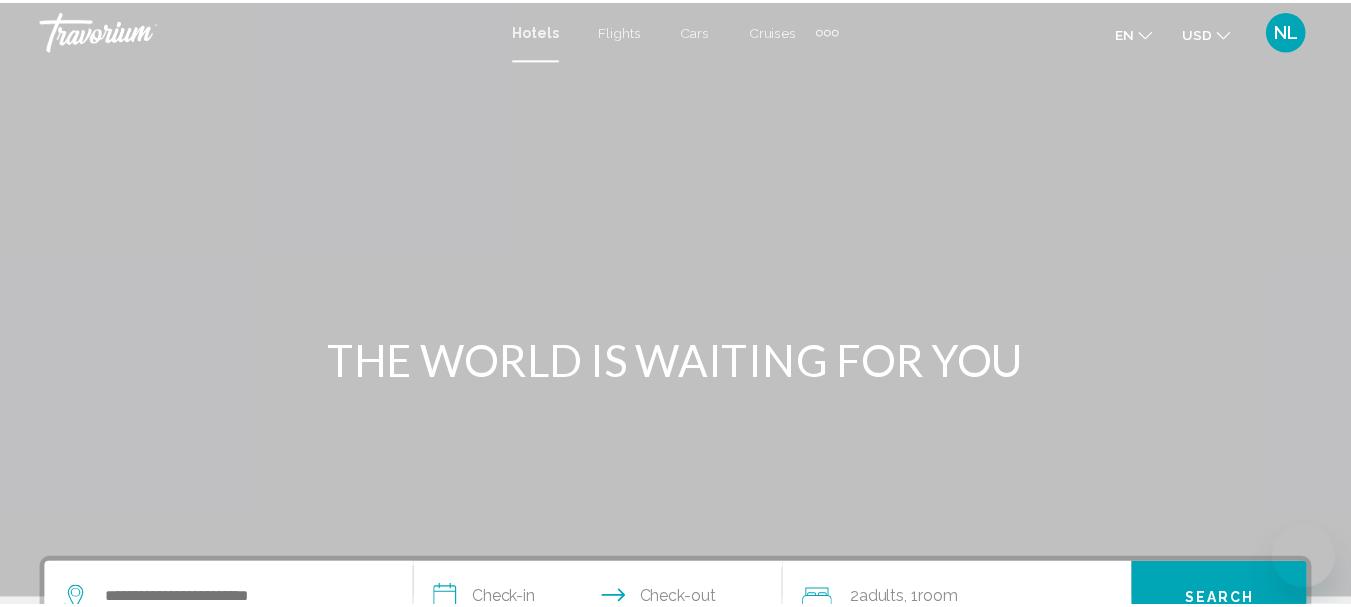 scroll, scrollTop: 0, scrollLeft: 0, axis: both 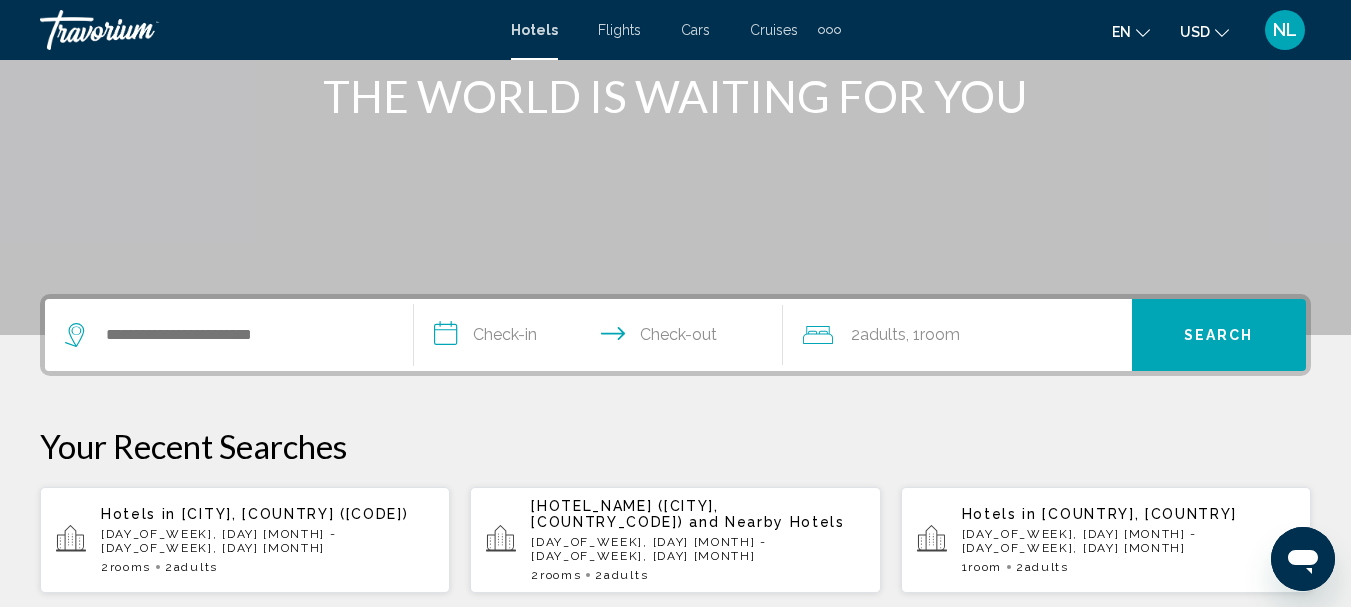 click on "[DAY_OF_WEEK], [DAY] [MONTH] - [DAY_OF_WEEK], [DAY] [MONTH]" at bounding box center (267, 541) 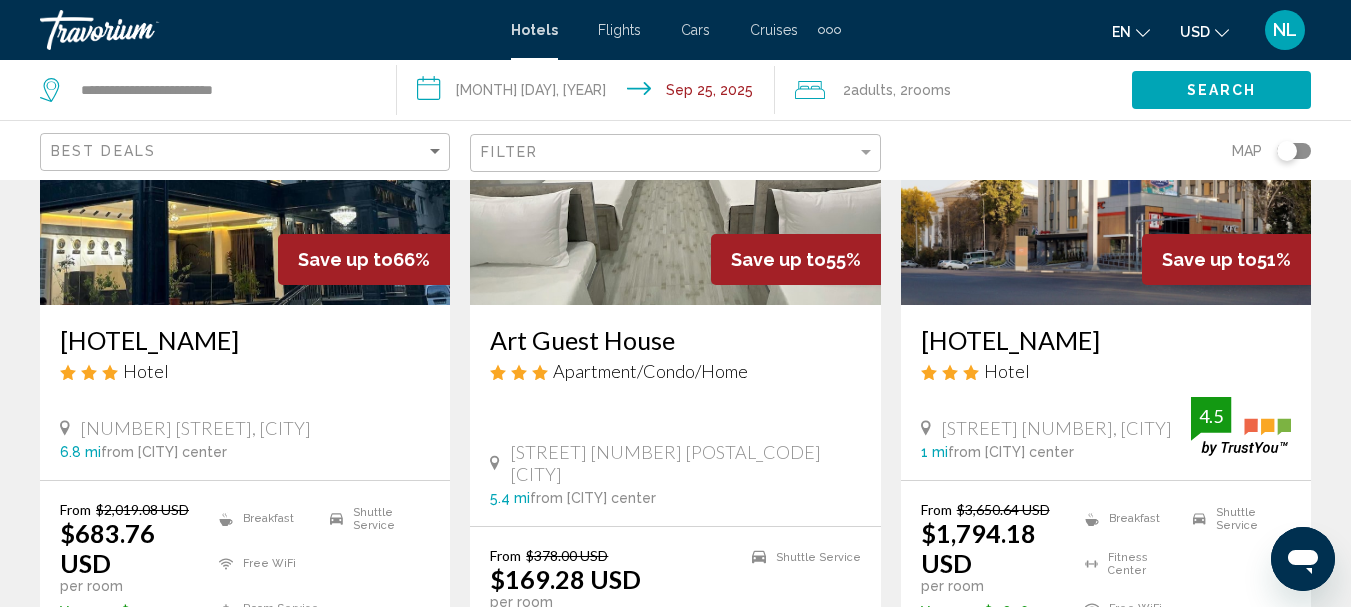 scroll, scrollTop: 0, scrollLeft: 0, axis: both 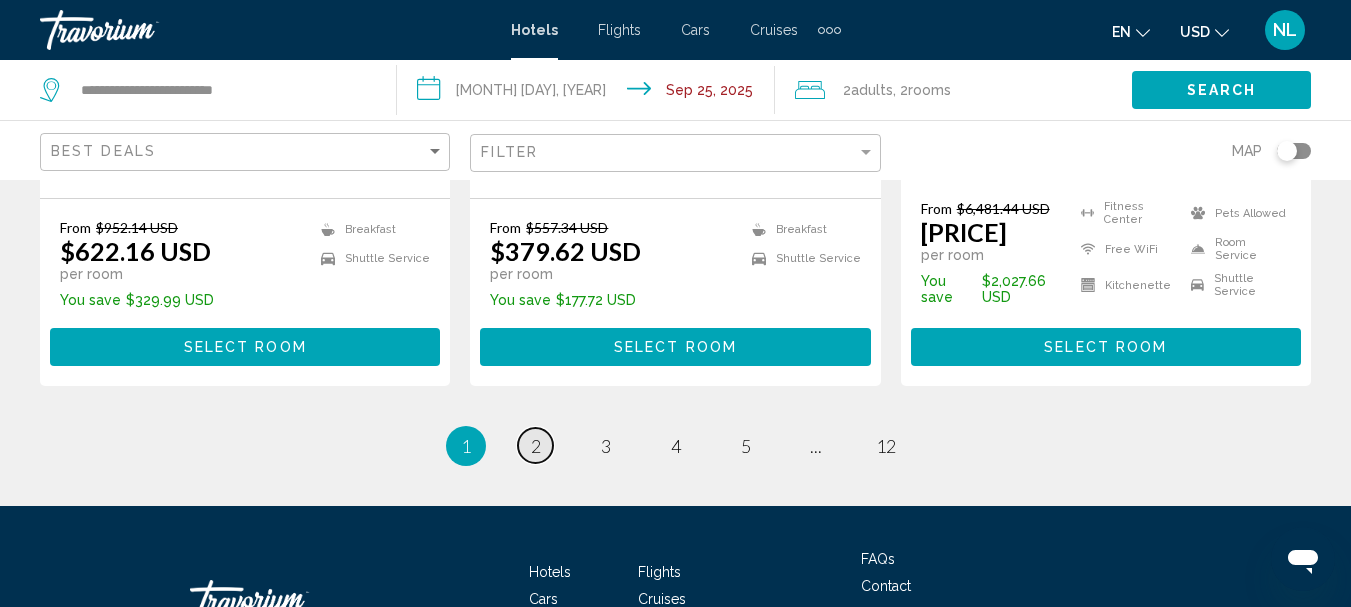click on "2" at bounding box center [536, 446] 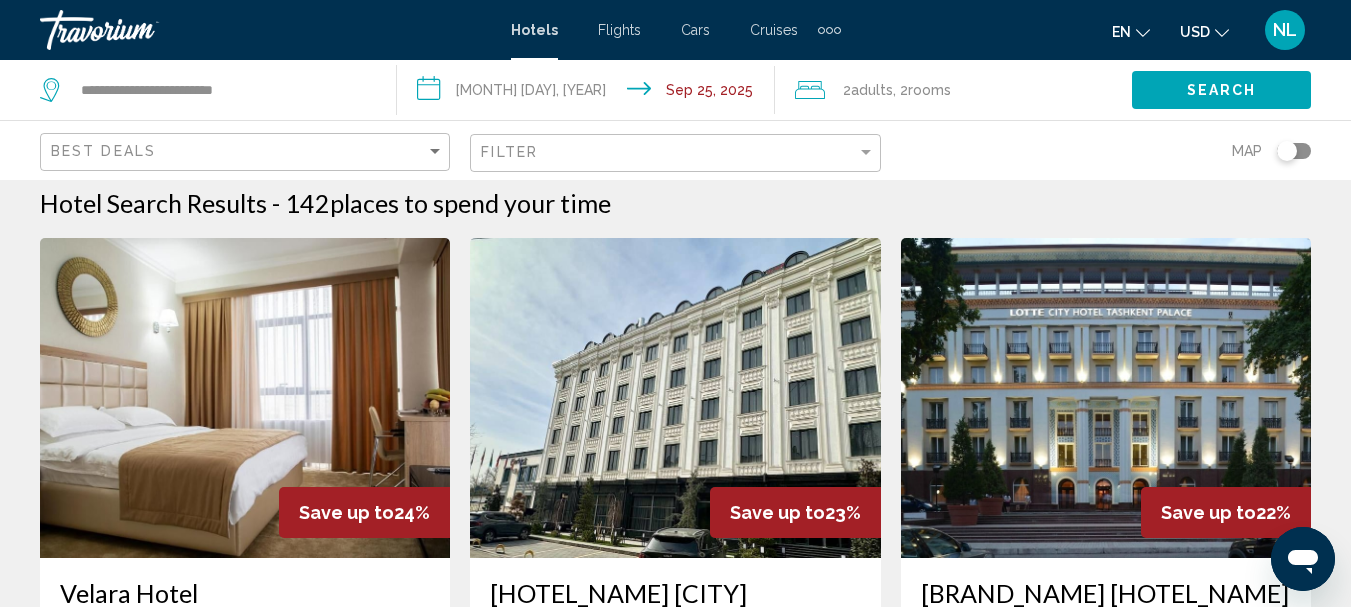 scroll, scrollTop: 0, scrollLeft: 0, axis: both 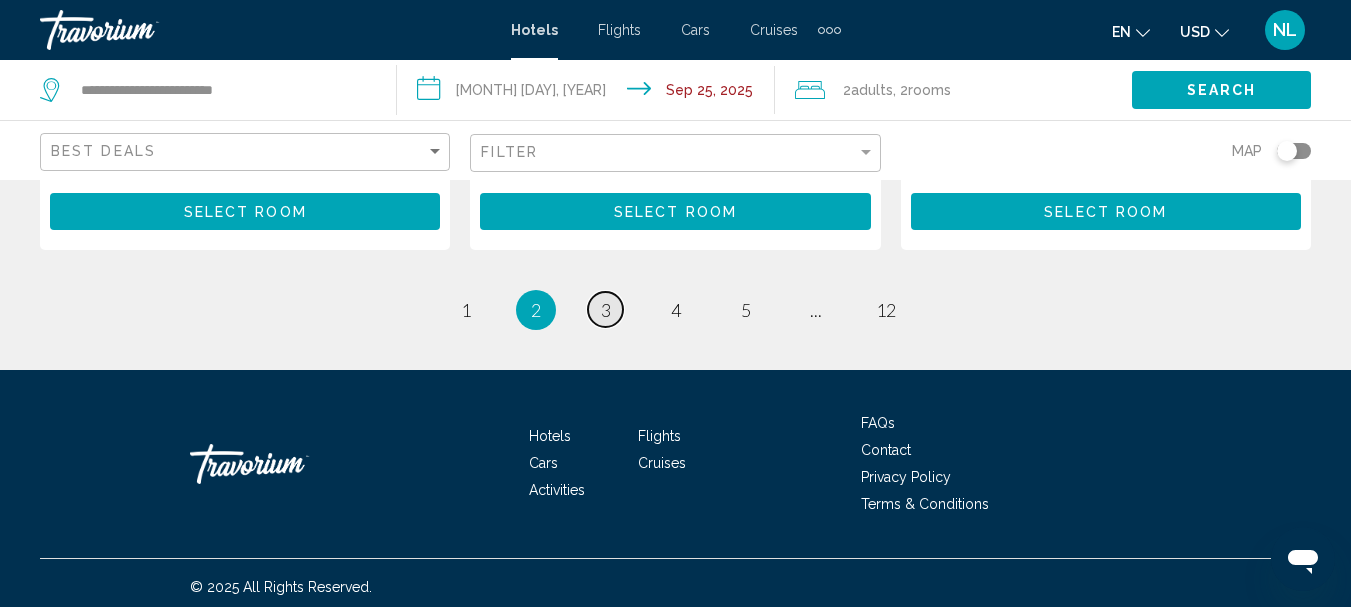click on "3" at bounding box center [606, 310] 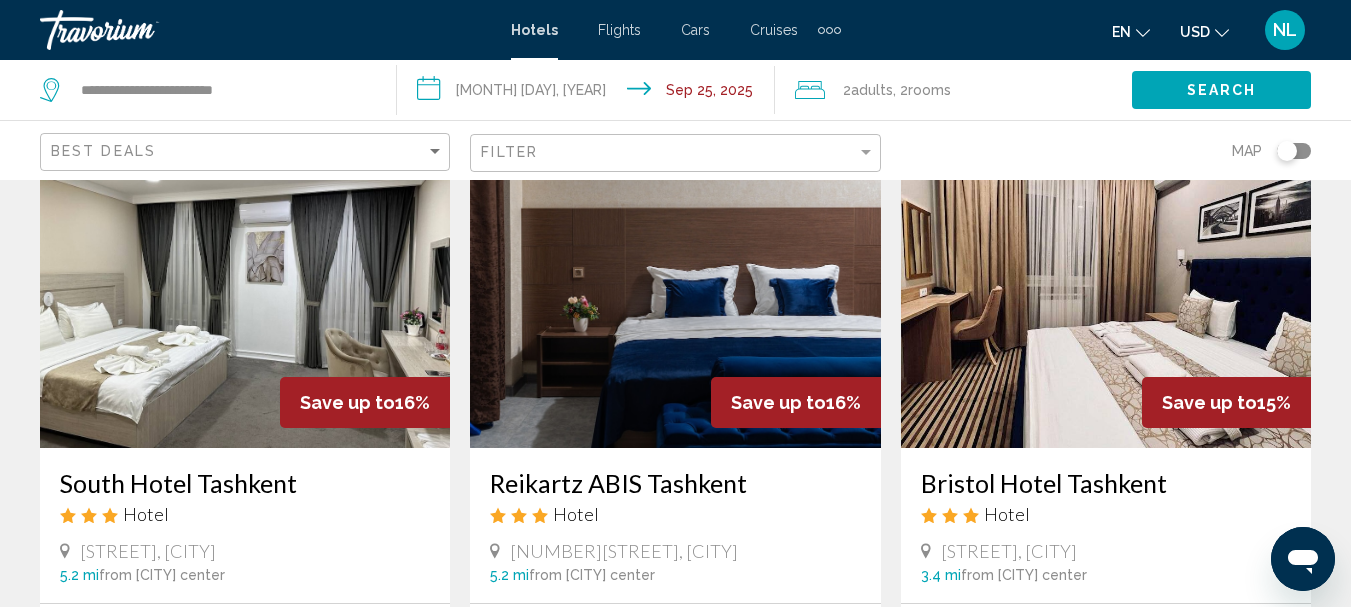 scroll, scrollTop: 0, scrollLeft: 0, axis: both 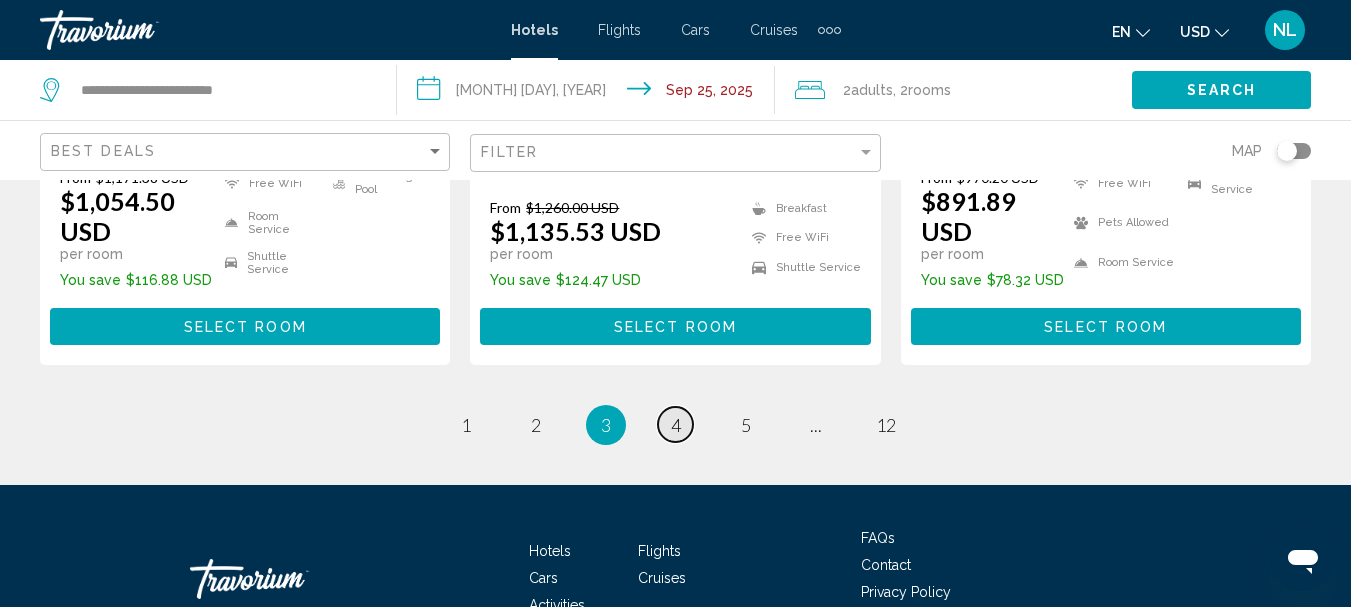 click on "4" at bounding box center (676, 425) 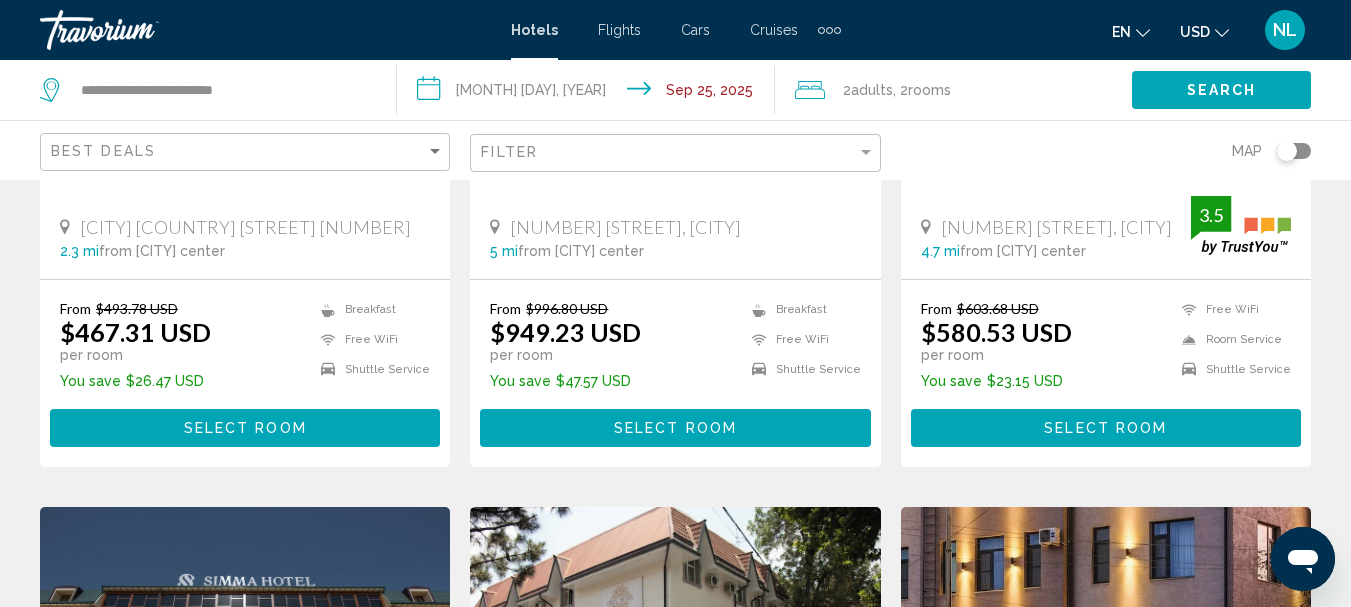scroll, scrollTop: 0, scrollLeft: 0, axis: both 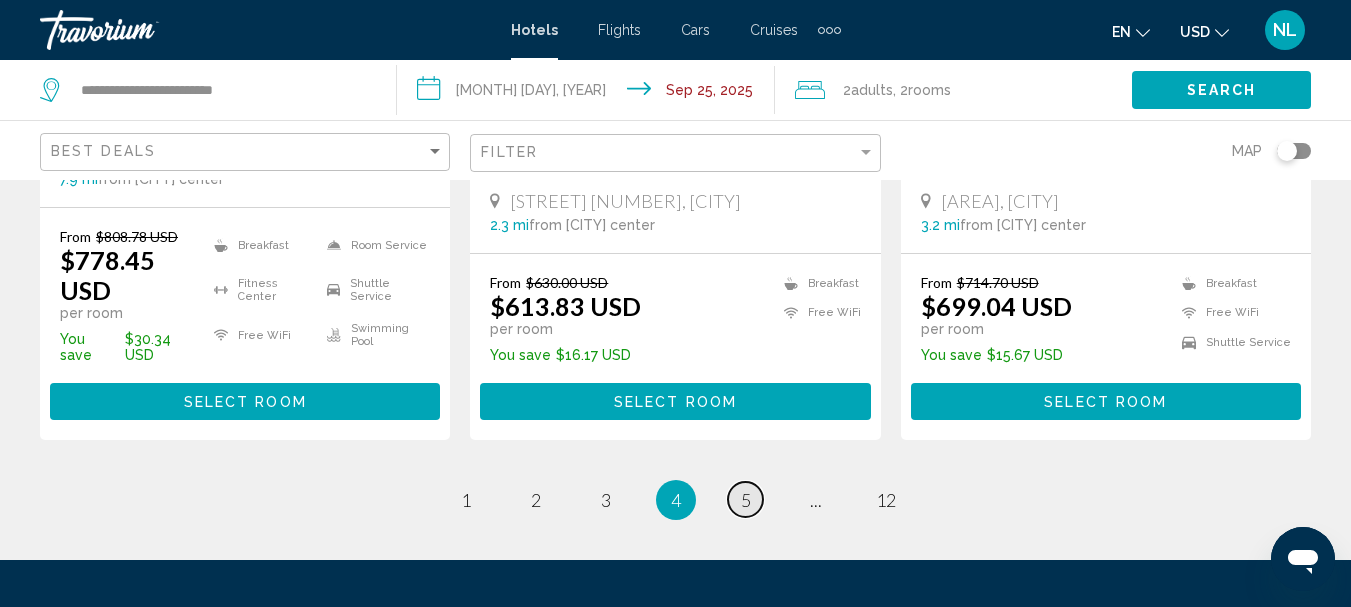 click on "5" at bounding box center [746, 500] 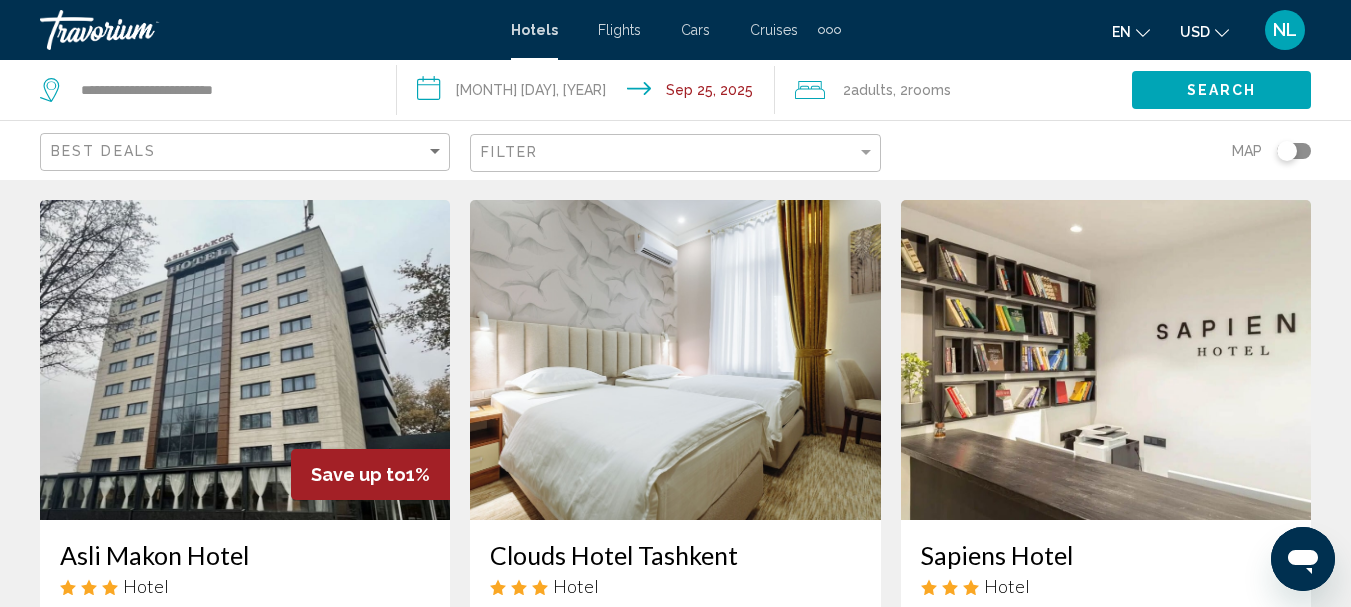 scroll, scrollTop: 0, scrollLeft: 0, axis: both 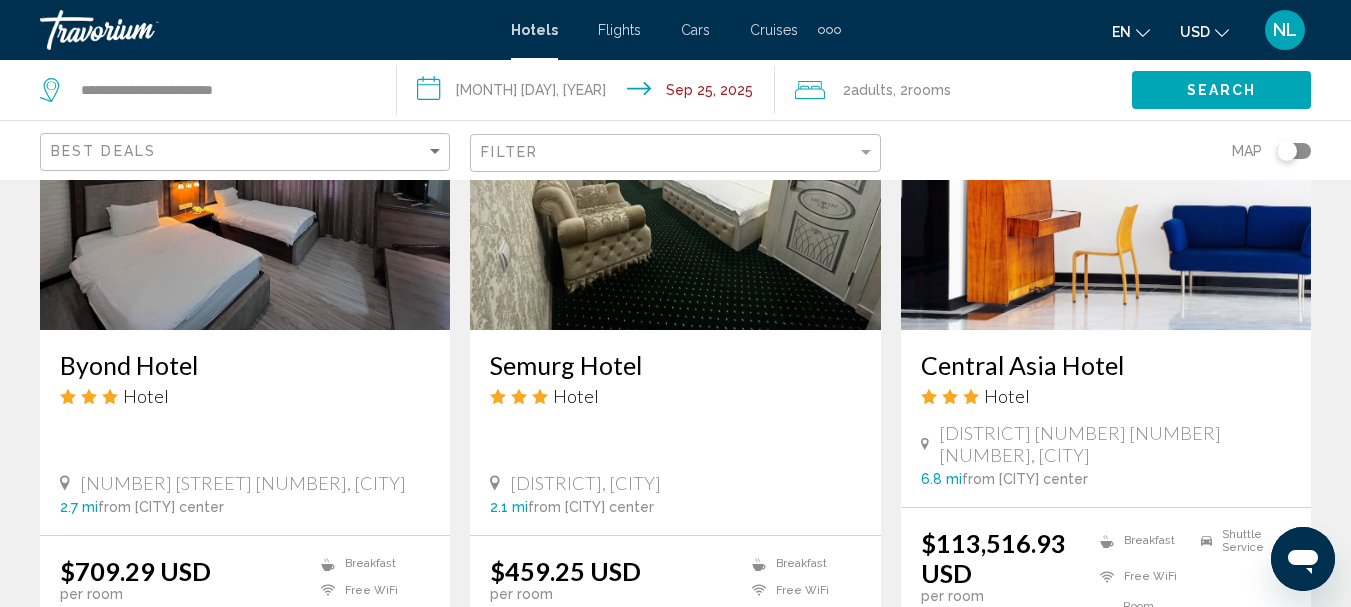 click on "USD" 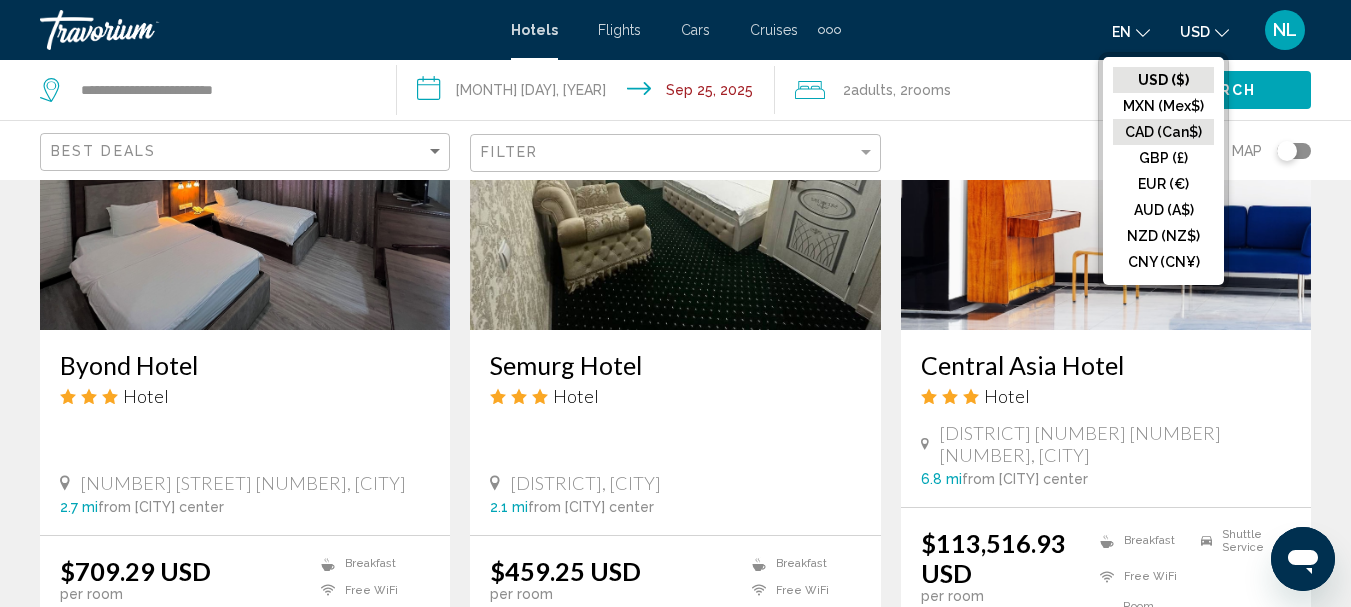 click on "CAD (Can$)" 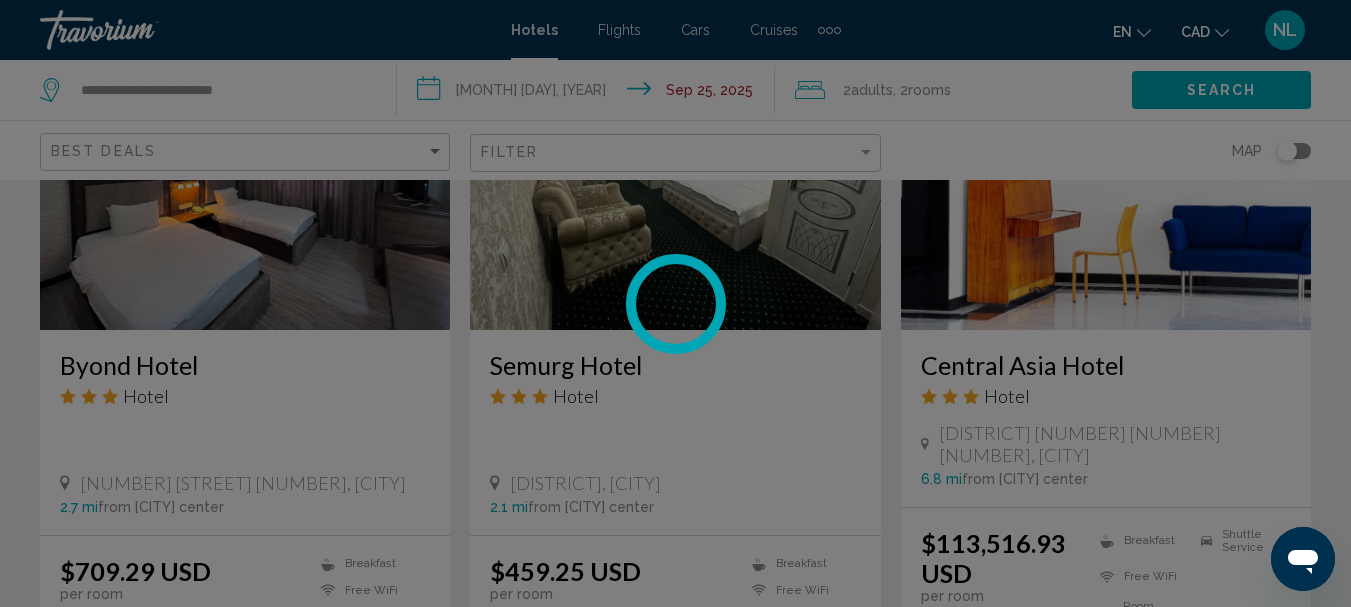 scroll, scrollTop: 50, scrollLeft: 0, axis: vertical 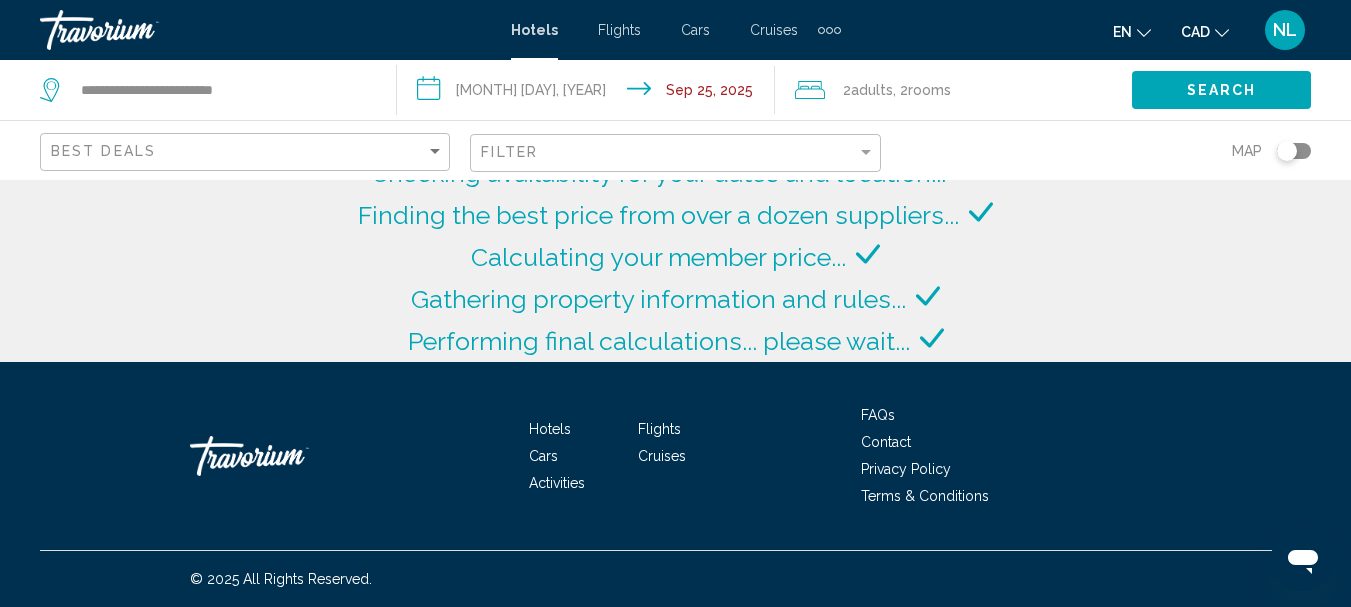 click on "**********" at bounding box center (589, 93) 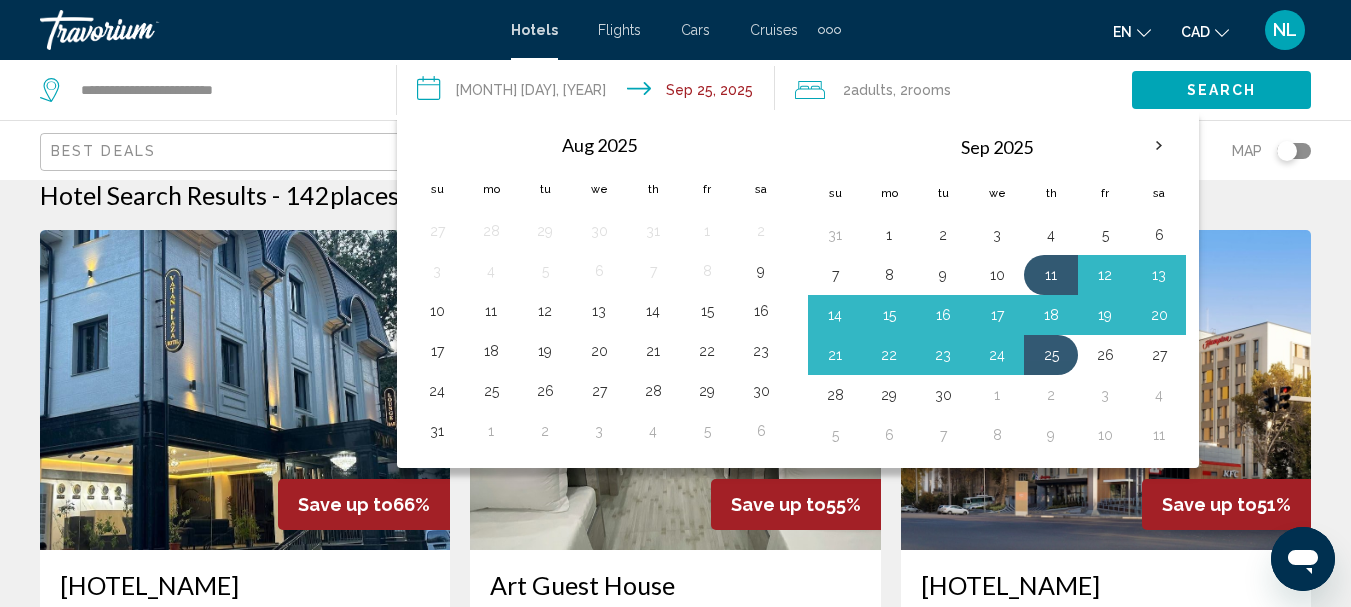 scroll, scrollTop: 220, scrollLeft: 0, axis: vertical 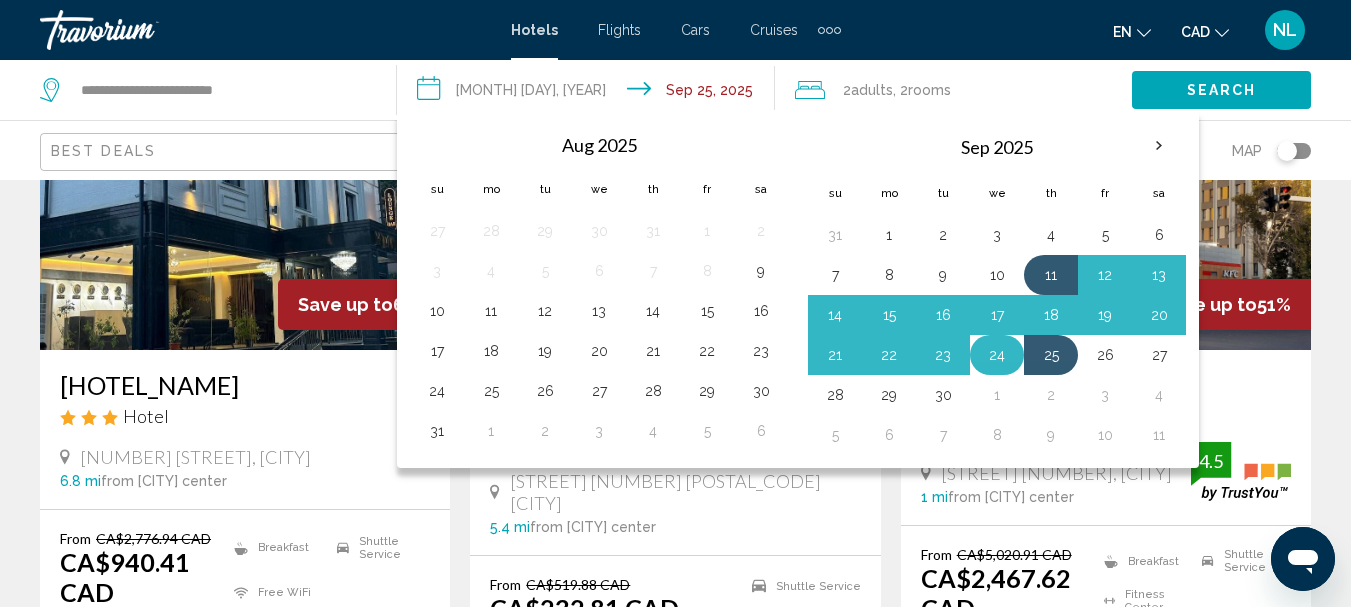 click on "24" at bounding box center [997, 355] 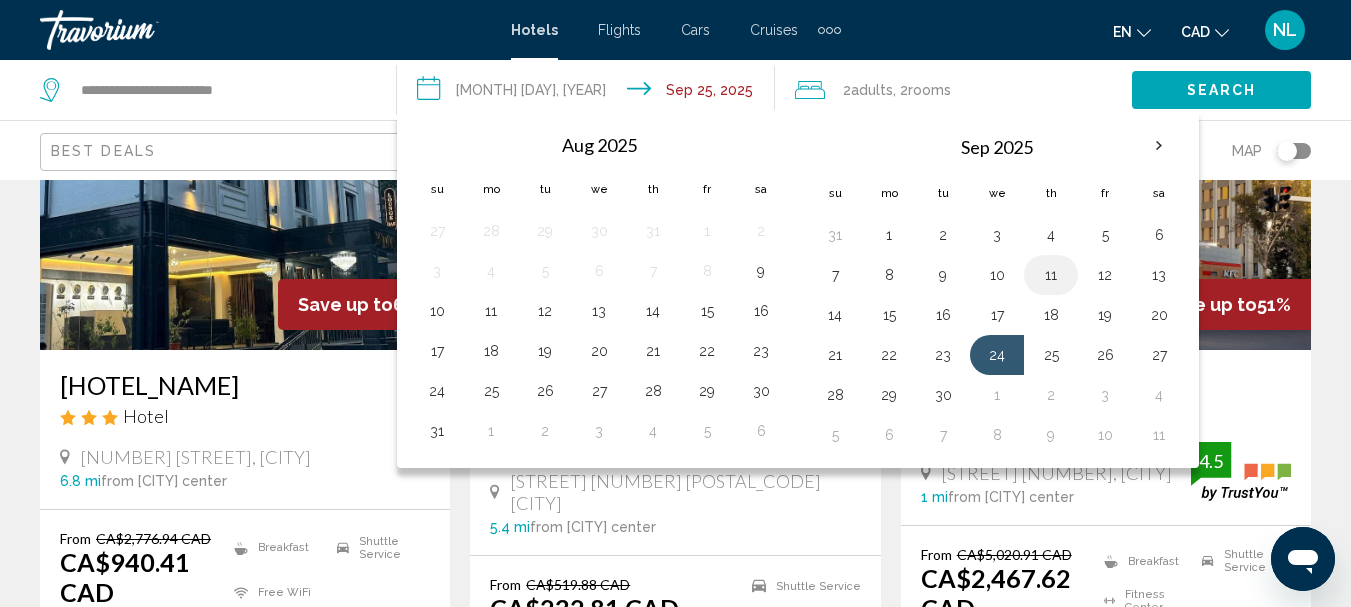 click on "11" at bounding box center [1051, 275] 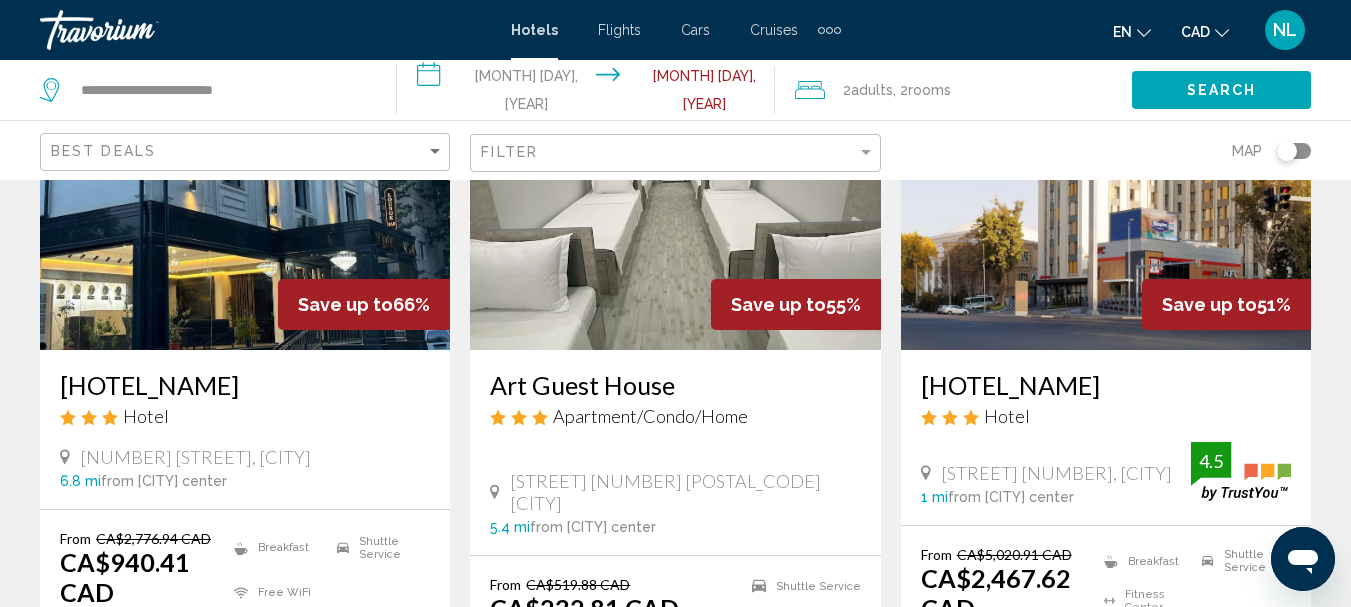 type on "**********" 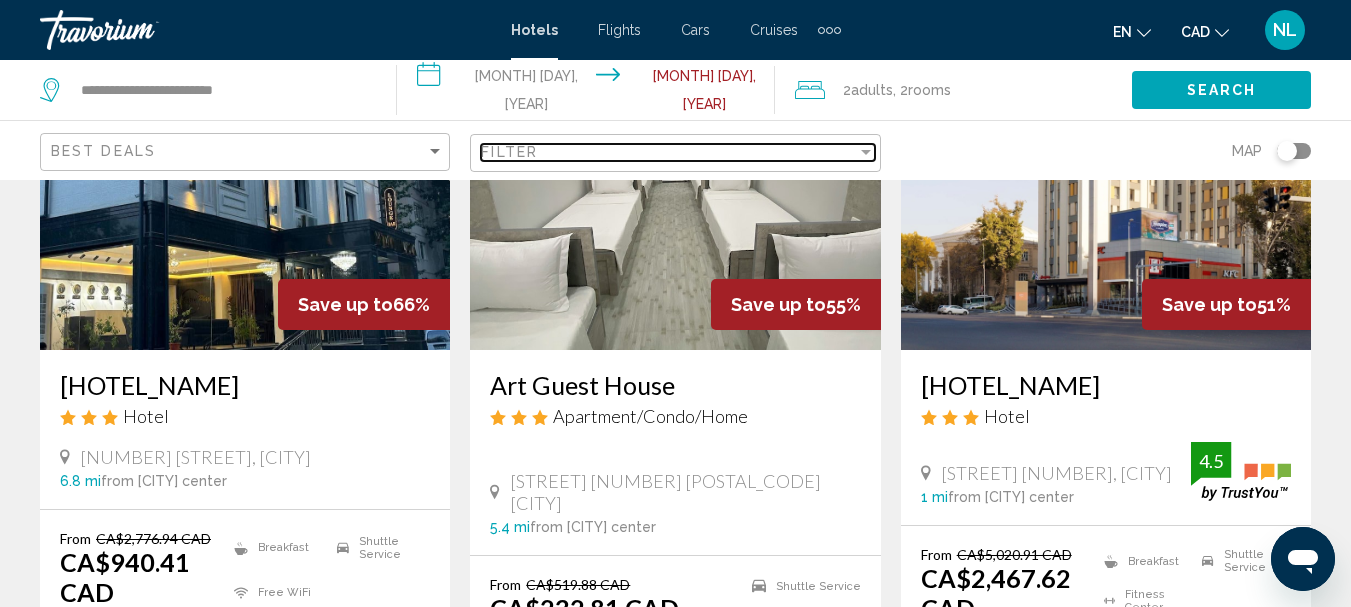 click at bounding box center [866, 152] 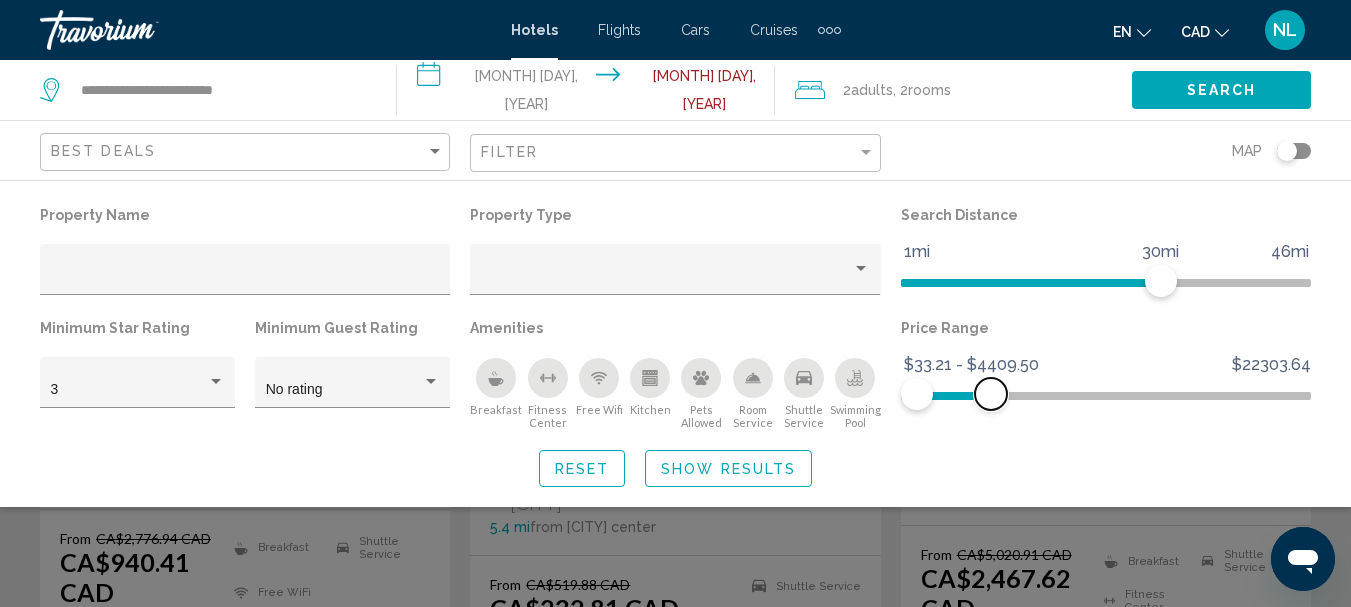 drag, startPoint x: 1294, startPoint y: 394, endPoint x: 993, endPoint y: 412, distance: 301.53772 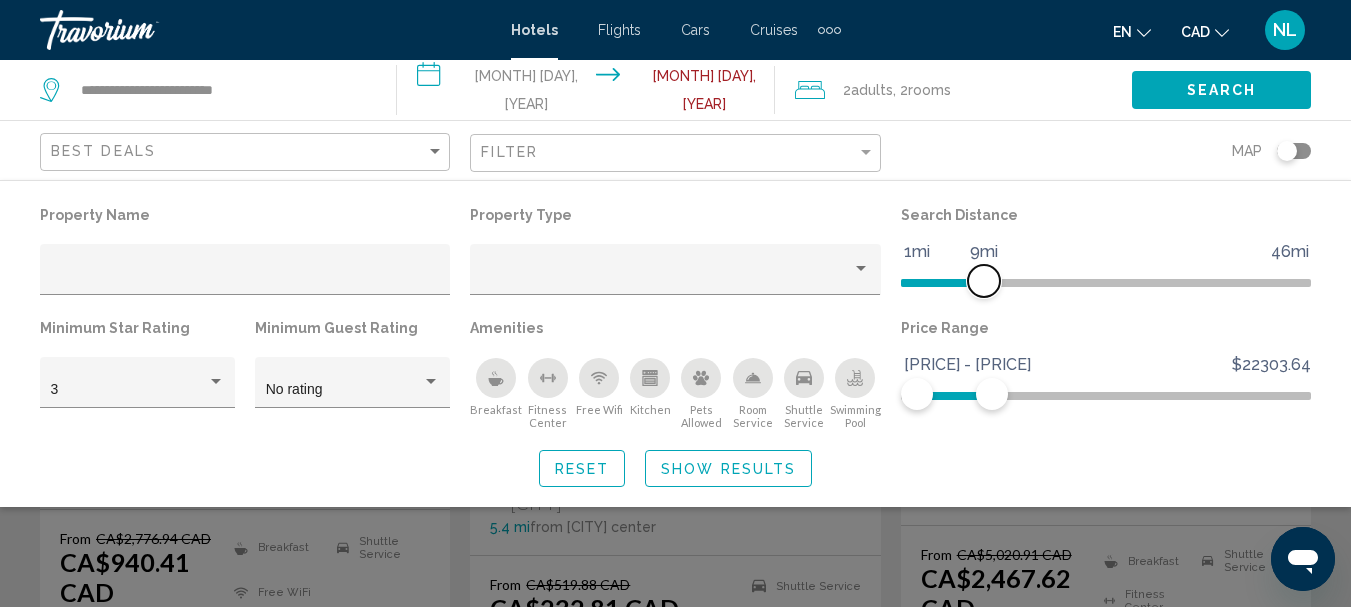 drag, startPoint x: 1163, startPoint y: 282, endPoint x: 988, endPoint y: 307, distance: 176.7767 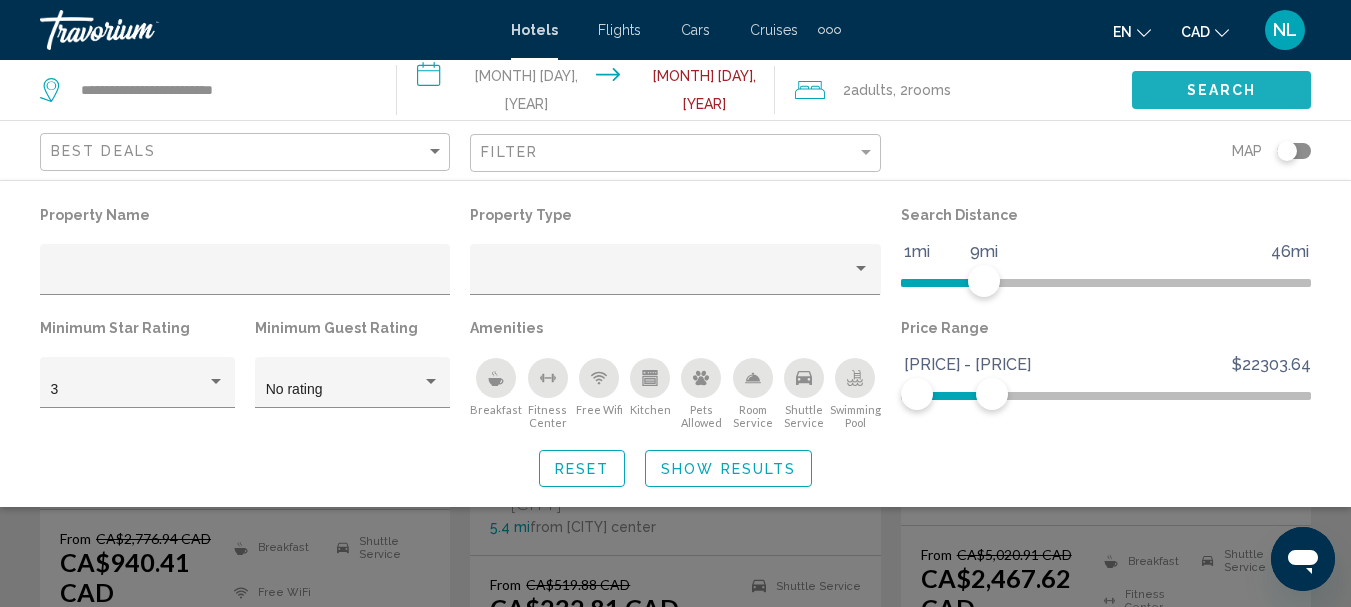 click on "Search" 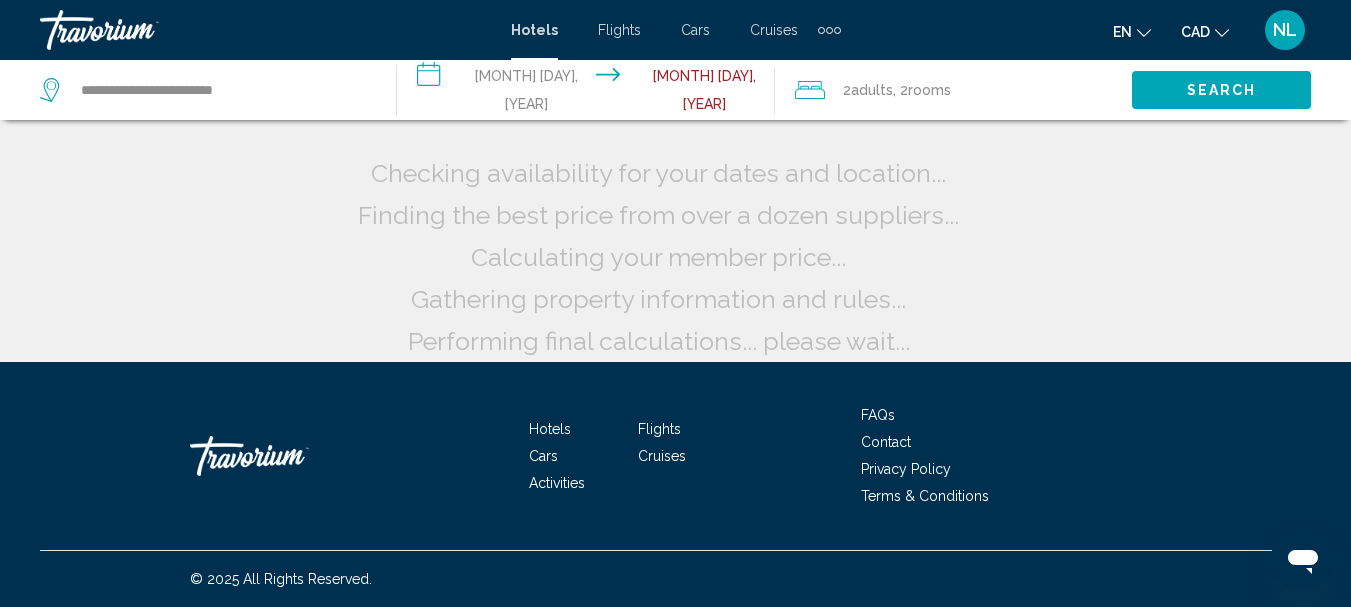 scroll, scrollTop: 20, scrollLeft: 0, axis: vertical 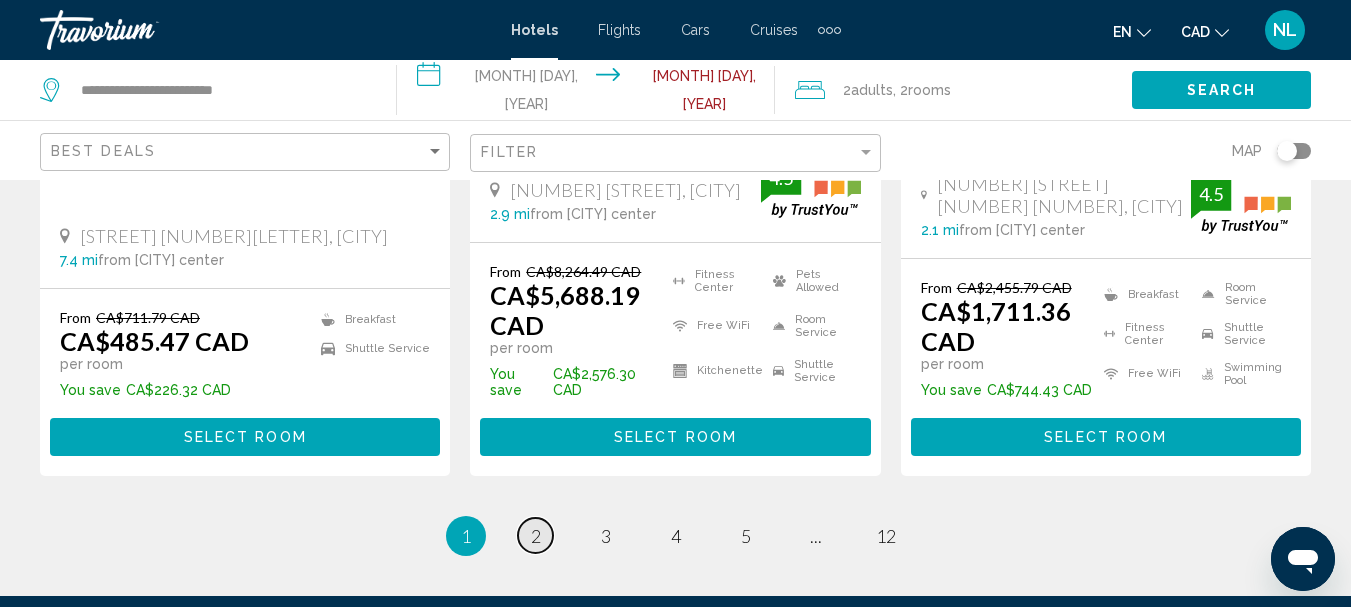 click on "2" at bounding box center (536, 536) 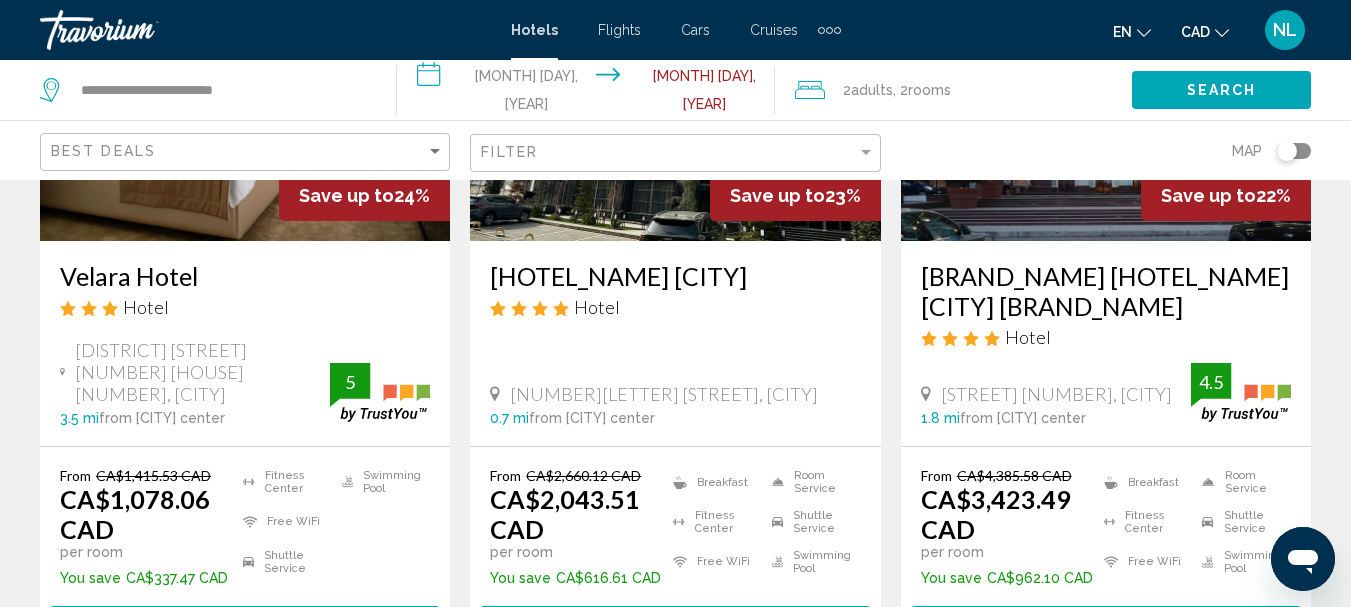 scroll, scrollTop: 0, scrollLeft: 0, axis: both 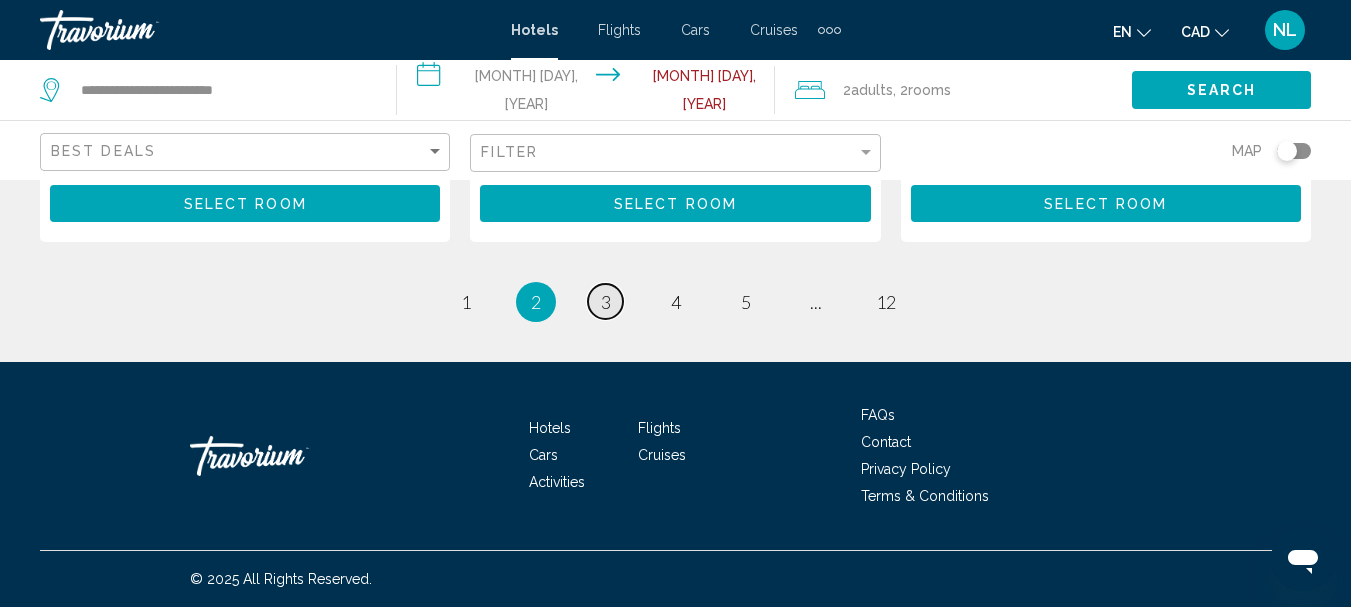 click on "3" at bounding box center (606, 302) 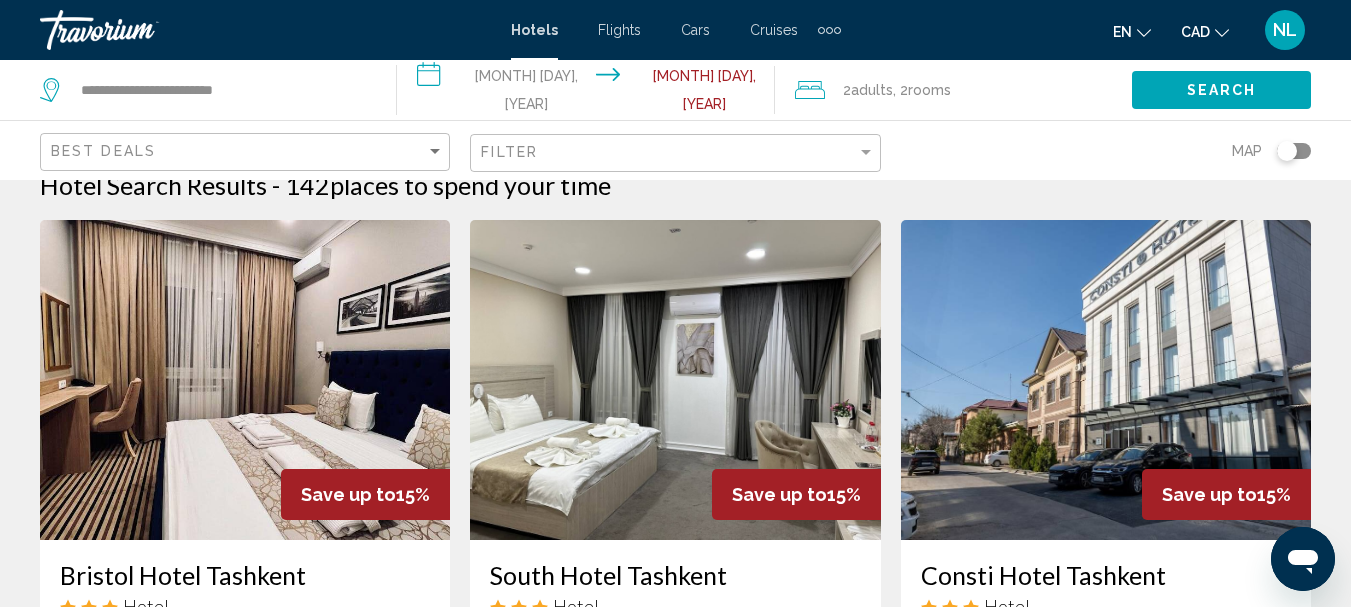 scroll, scrollTop: 0, scrollLeft: 0, axis: both 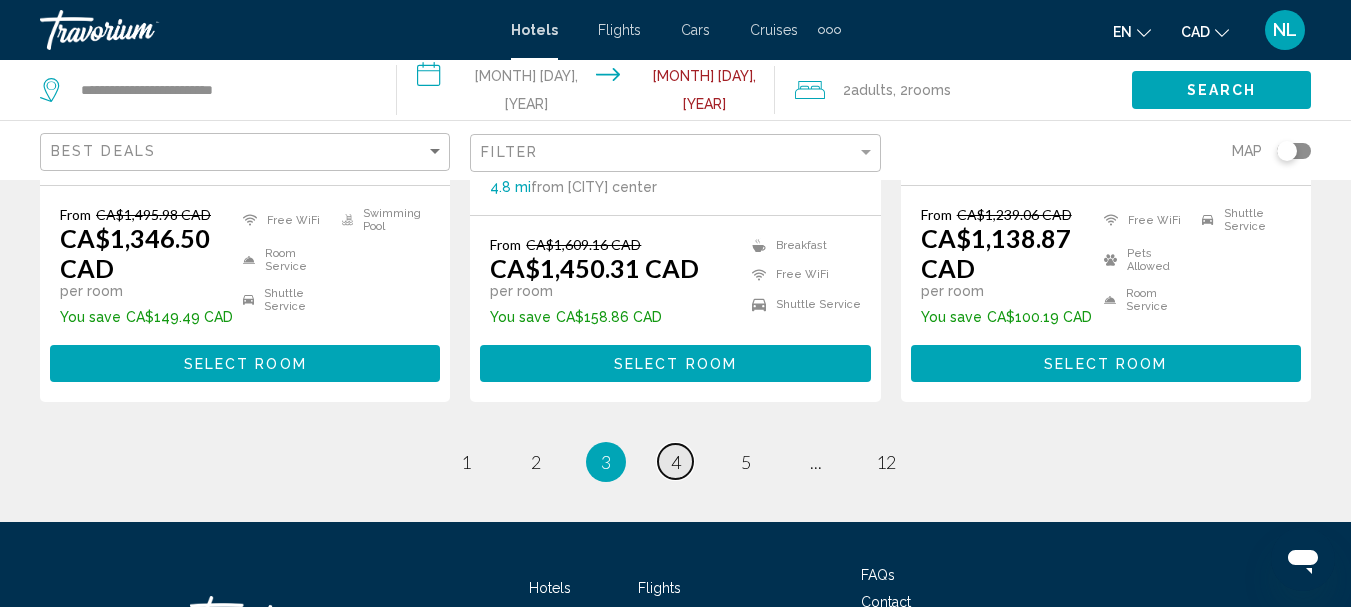 click on "4" at bounding box center (676, 462) 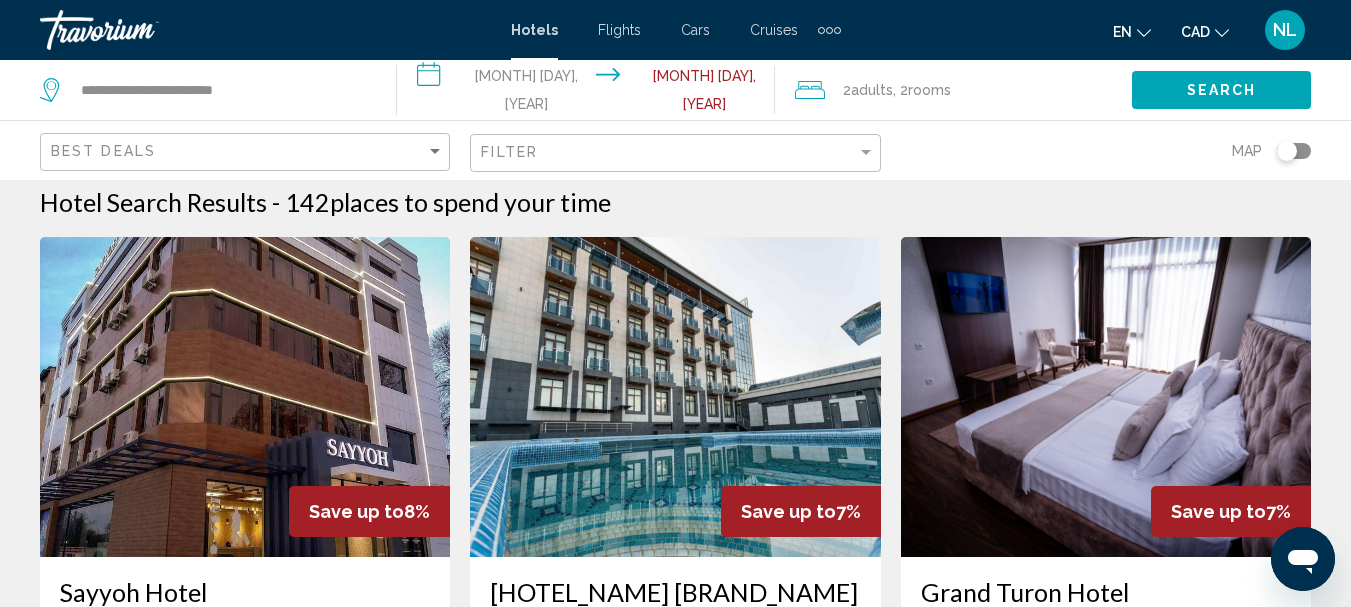 scroll, scrollTop: 0, scrollLeft: 0, axis: both 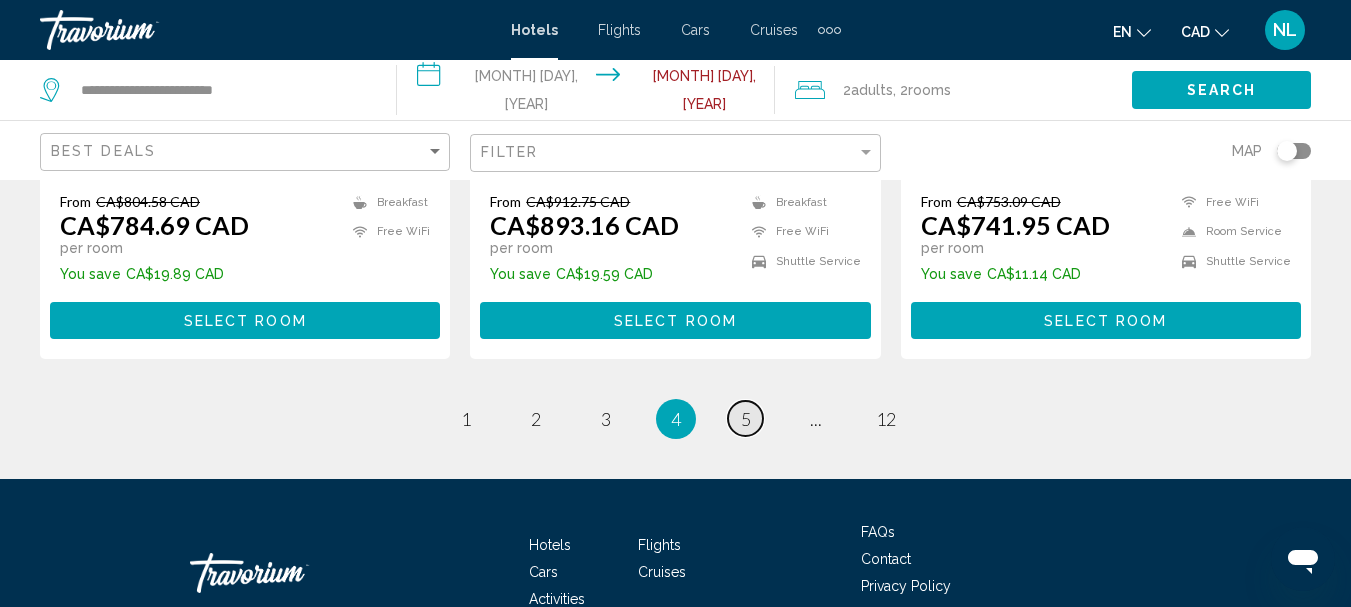 click on "5" at bounding box center (746, 419) 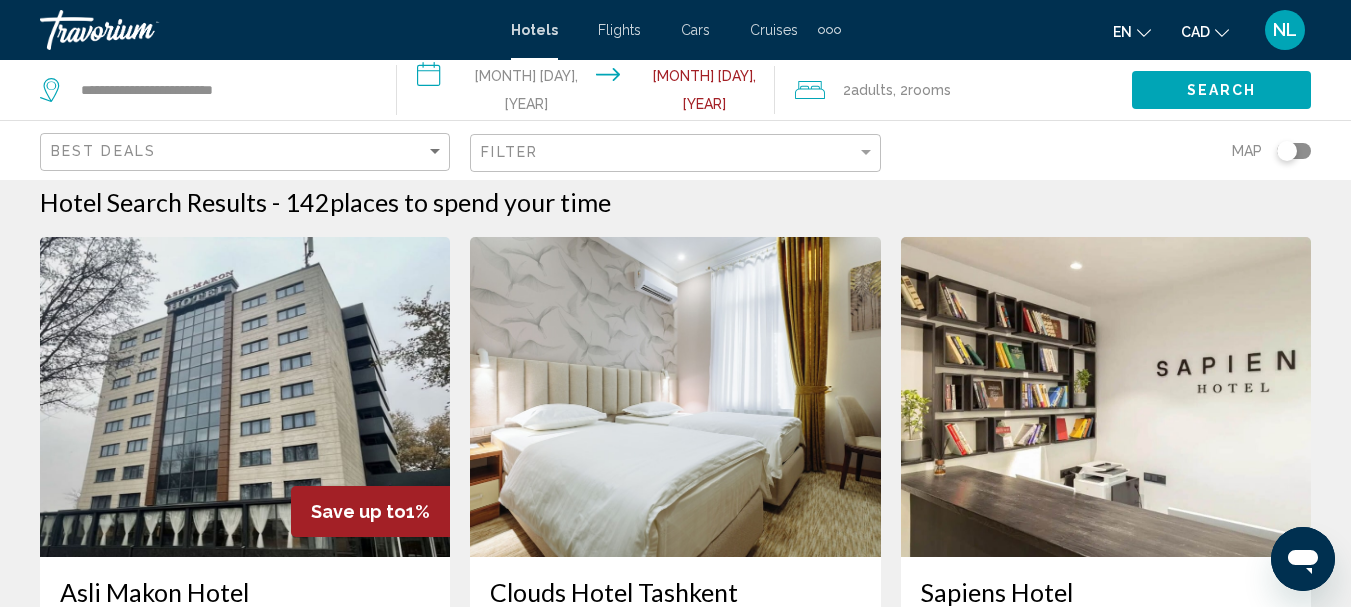 scroll, scrollTop: 0, scrollLeft: 0, axis: both 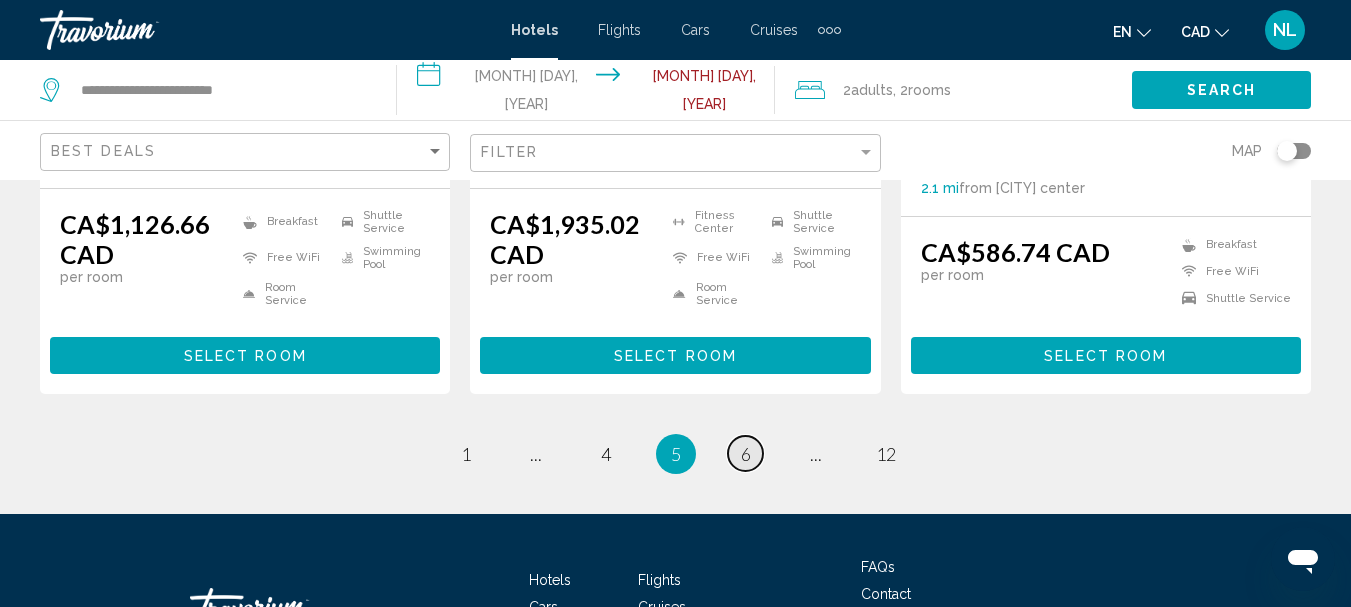 click on "6" at bounding box center (746, 454) 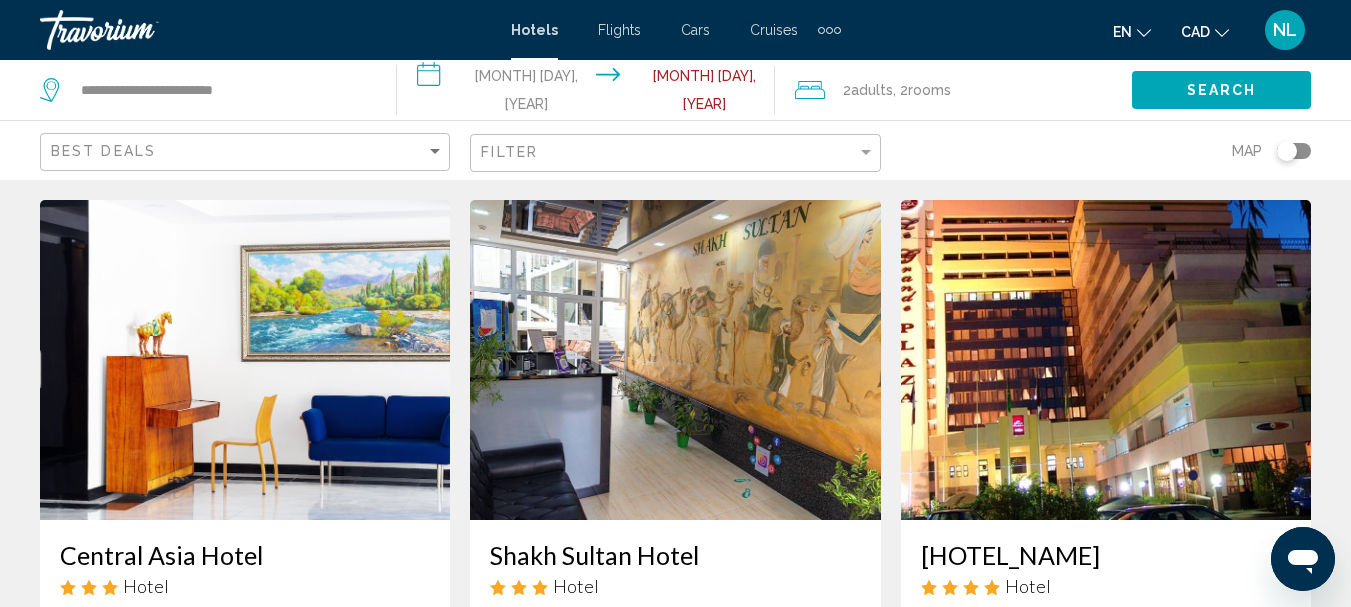 scroll, scrollTop: 0, scrollLeft: 0, axis: both 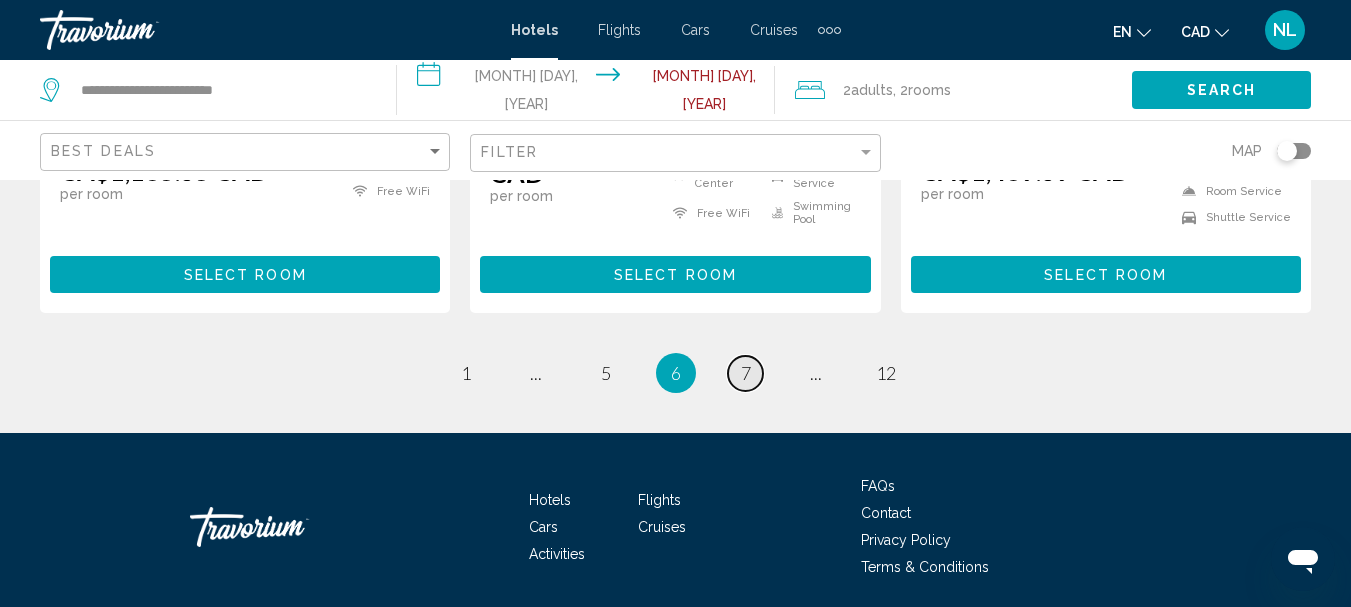 click on "7" at bounding box center (746, 373) 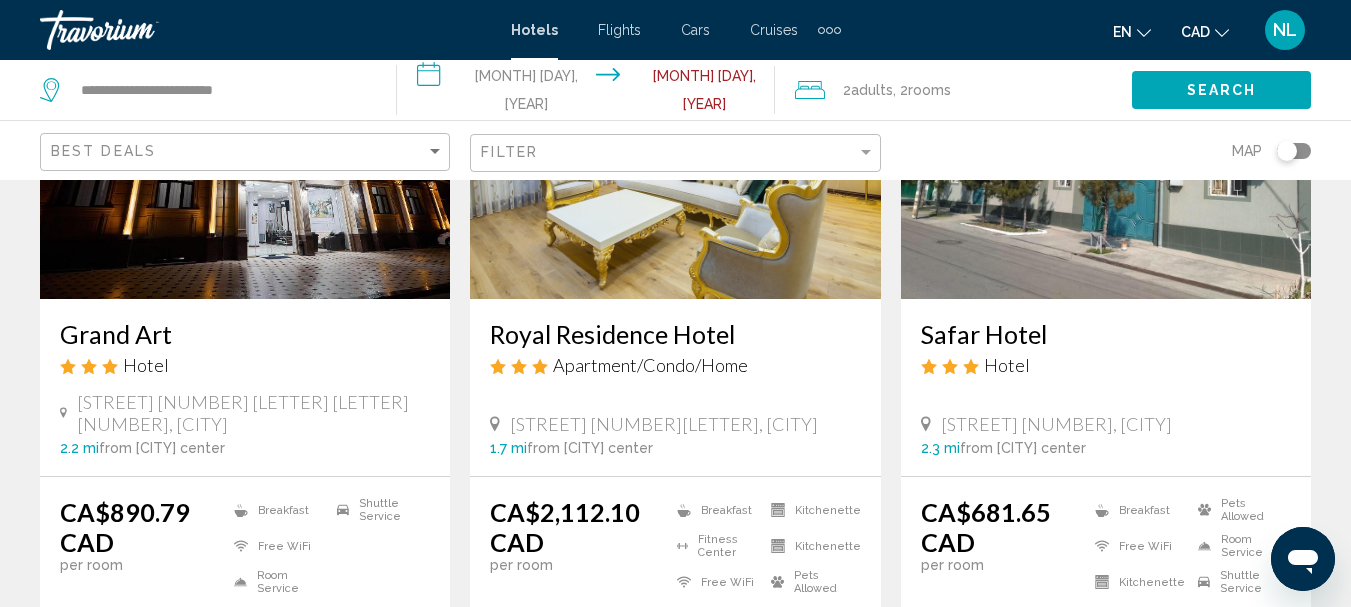 scroll, scrollTop: 0, scrollLeft: 0, axis: both 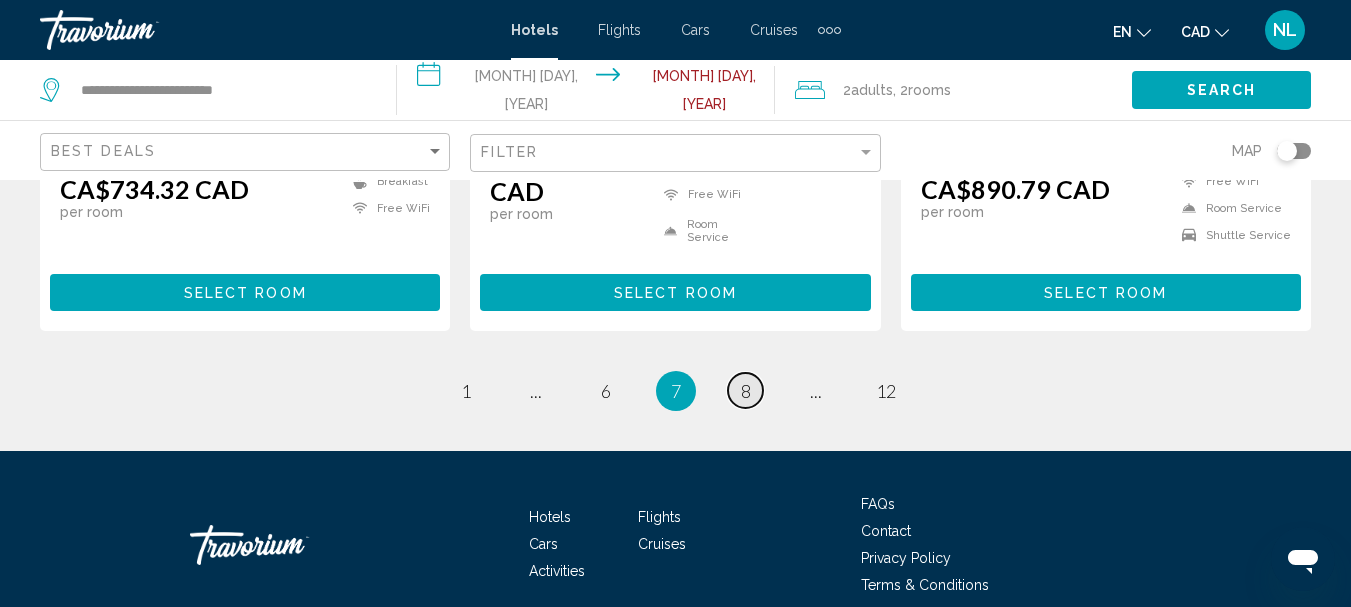 click on "8" at bounding box center [746, 391] 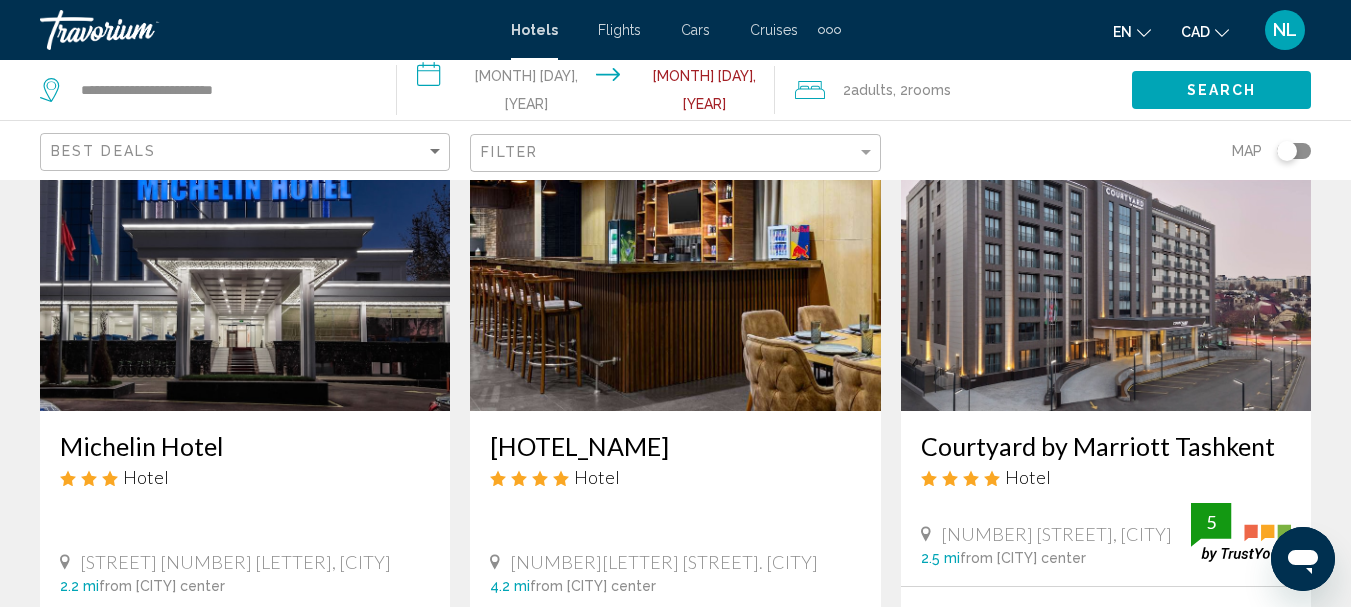 scroll, scrollTop: 0, scrollLeft: 0, axis: both 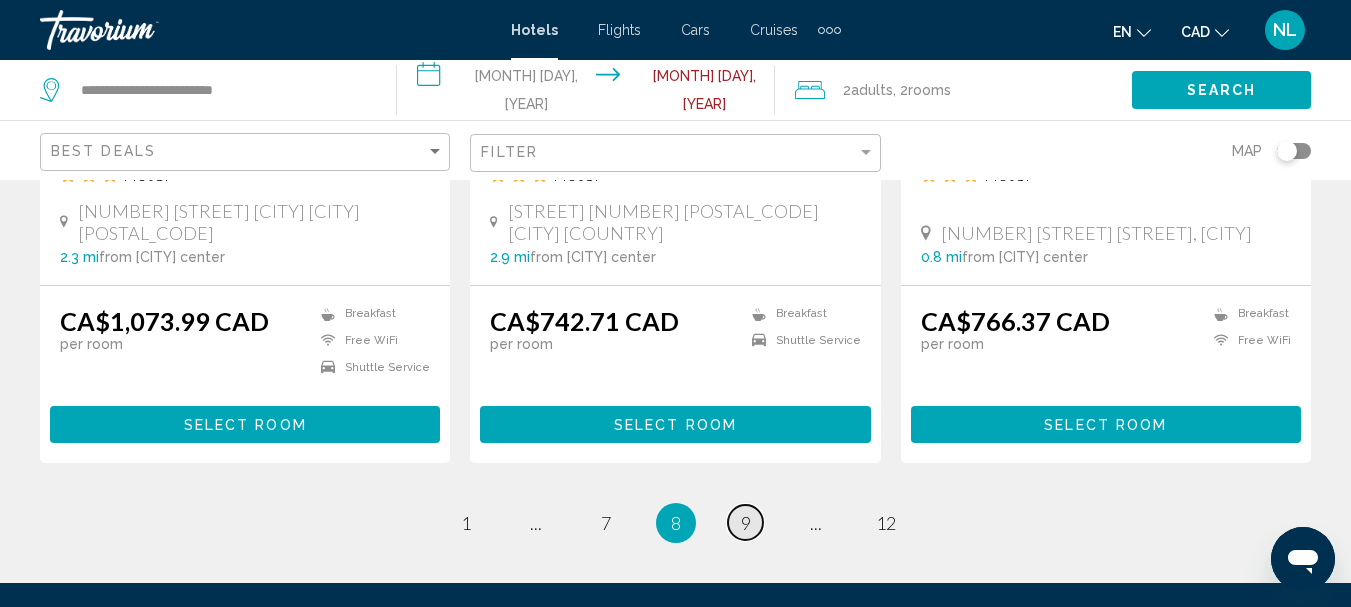 click on "page  9" at bounding box center [745, 522] 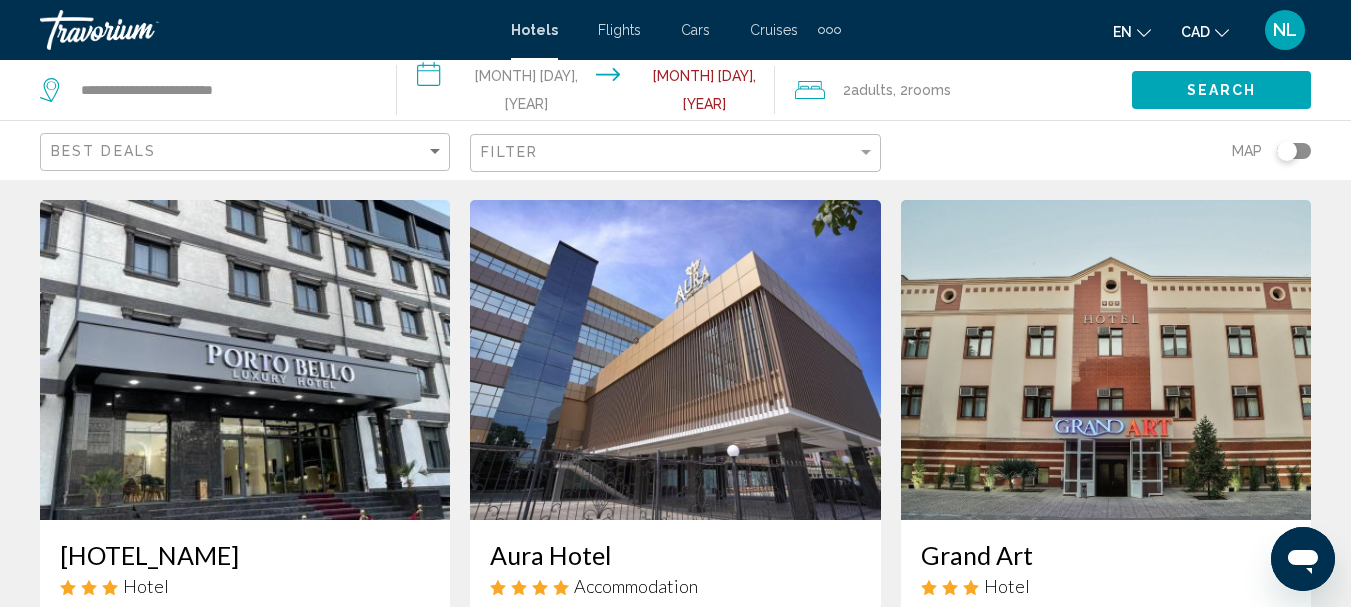 scroll, scrollTop: 0, scrollLeft: 0, axis: both 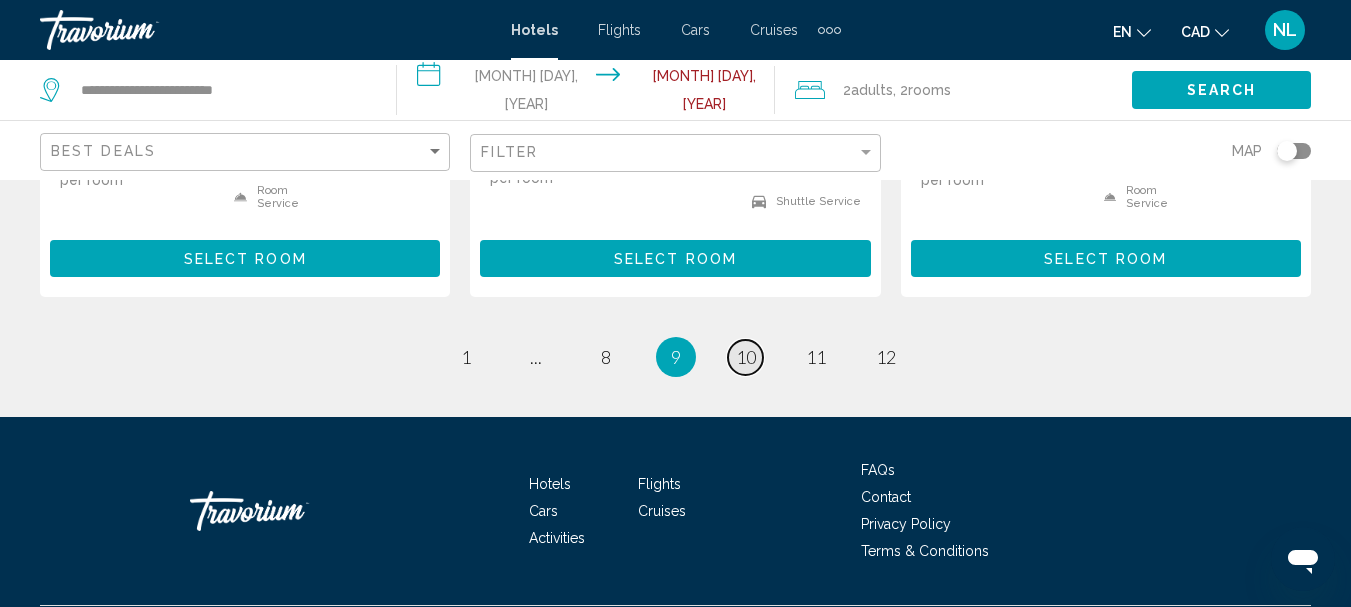 click on "10" at bounding box center (746, 357) 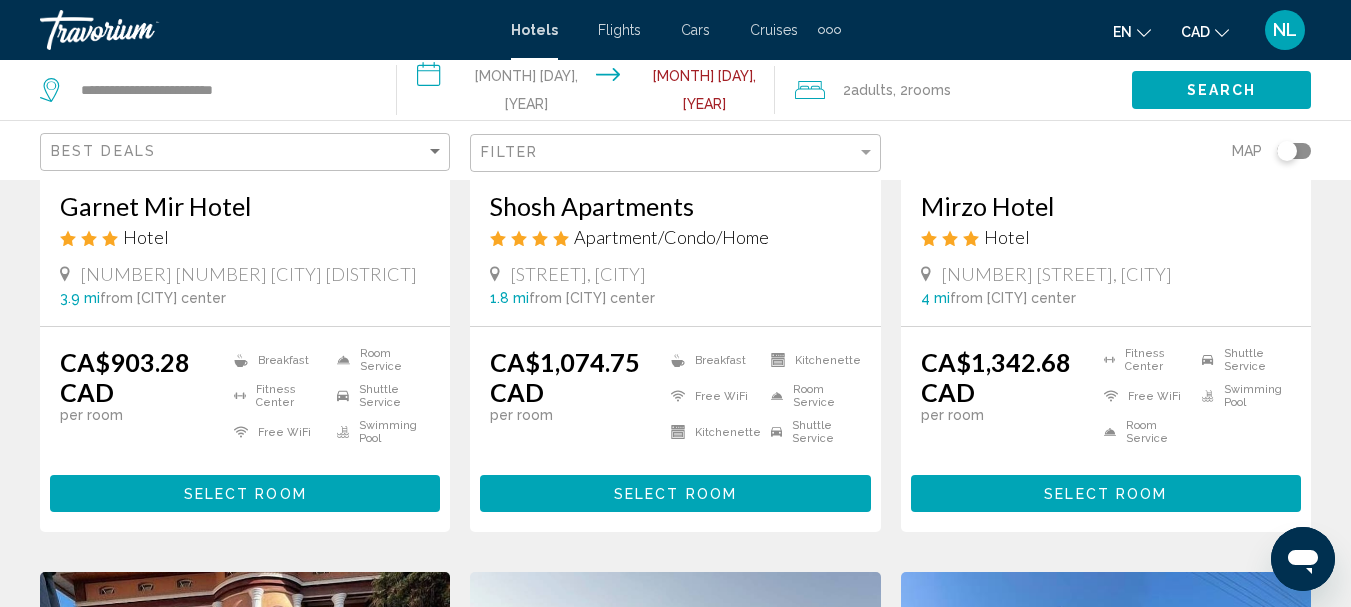 scroll, scrollTop: 0, scrollLeft: 0, axis: both 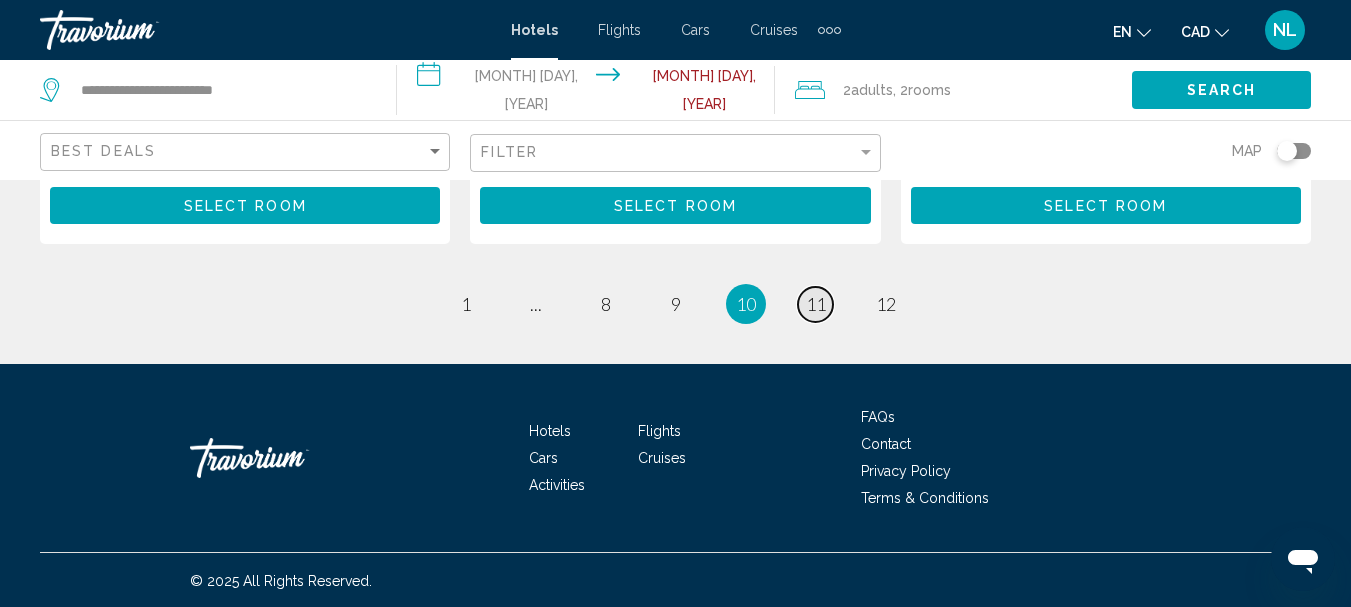 click on "11" at bounding box center [816, 304] 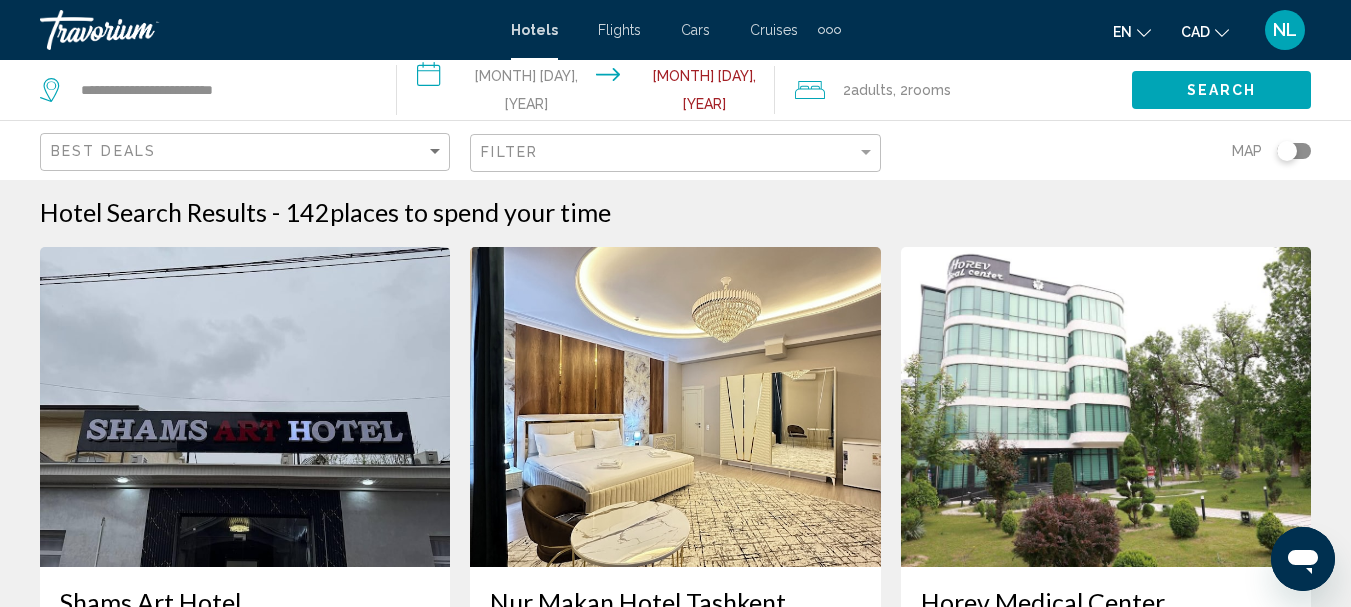 scroll, scrollTop: 0, scrollLeft: 0, axis: both 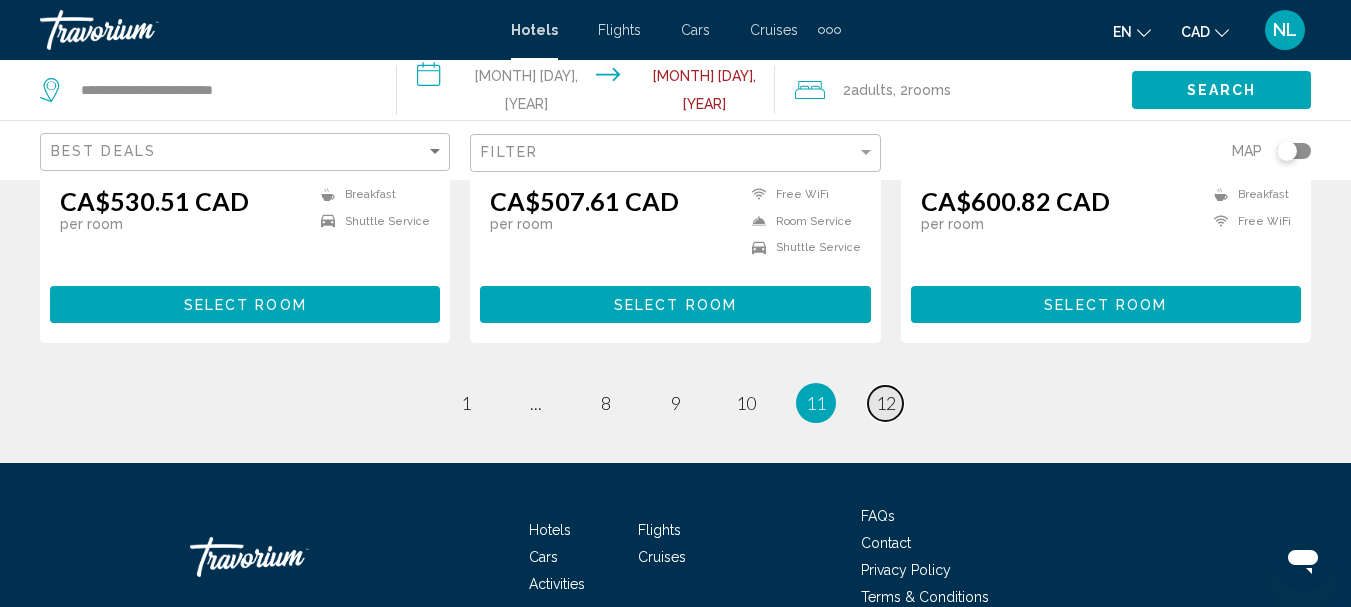 click on "12" at bounding box center [886, 403] 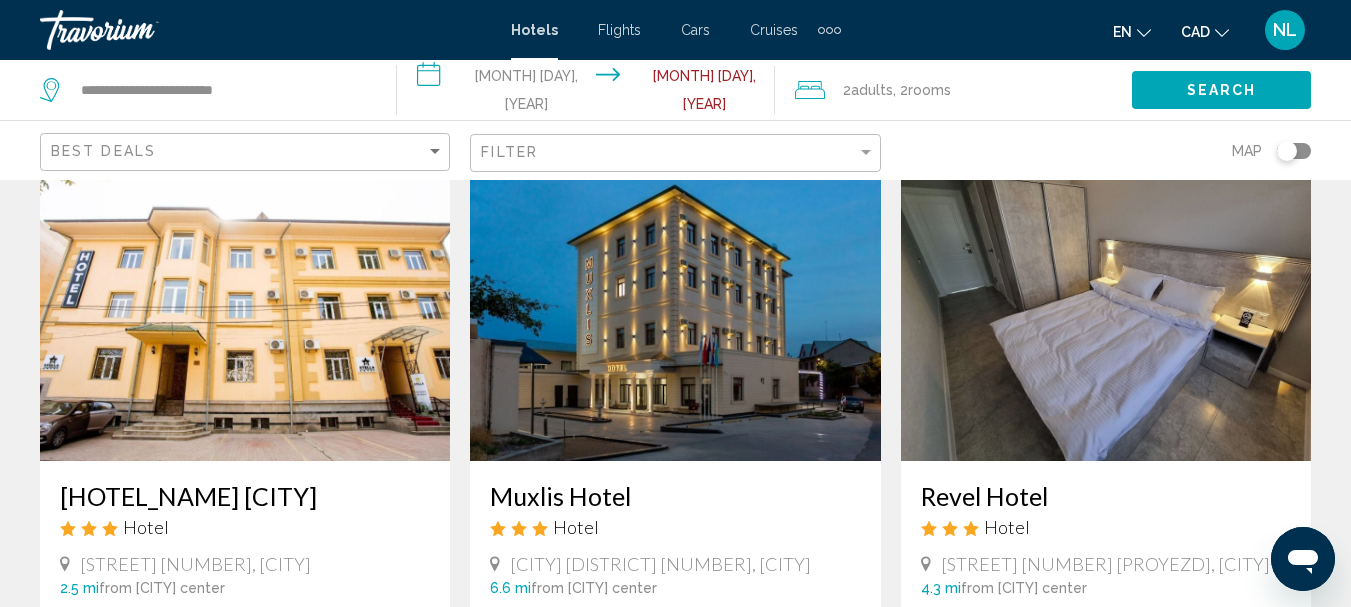 scroll, scrollTop: 0, scrollLeft: 0, axis: both 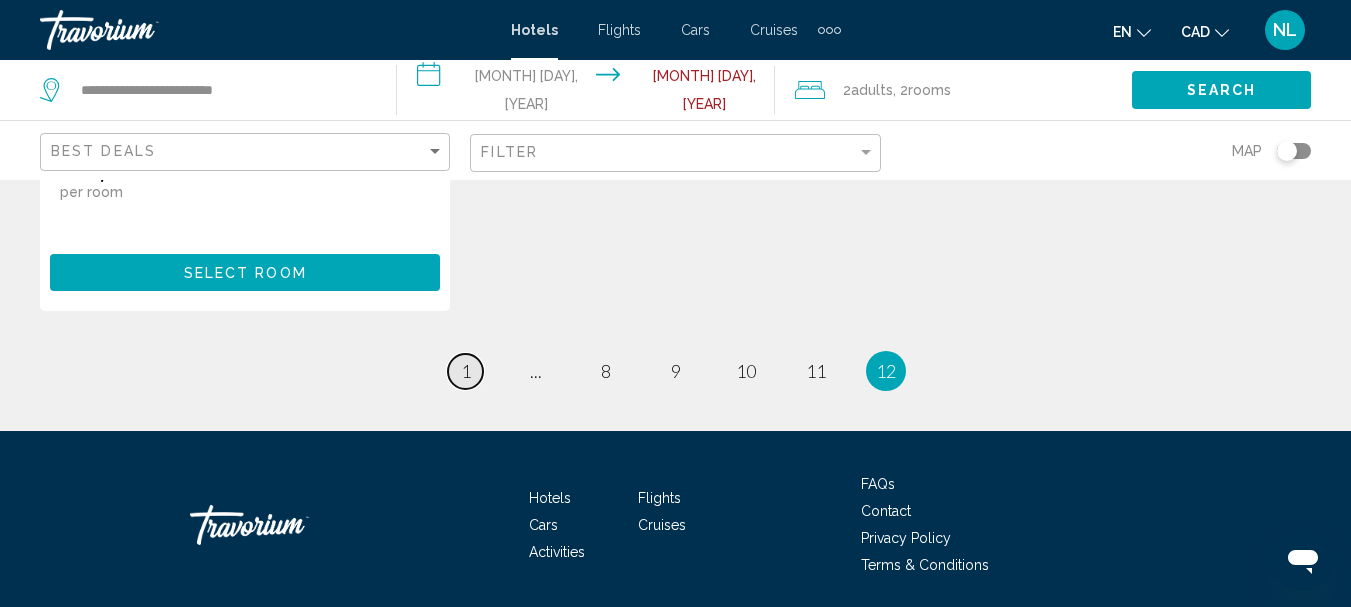click on "1" at bounding box center (466, 371) 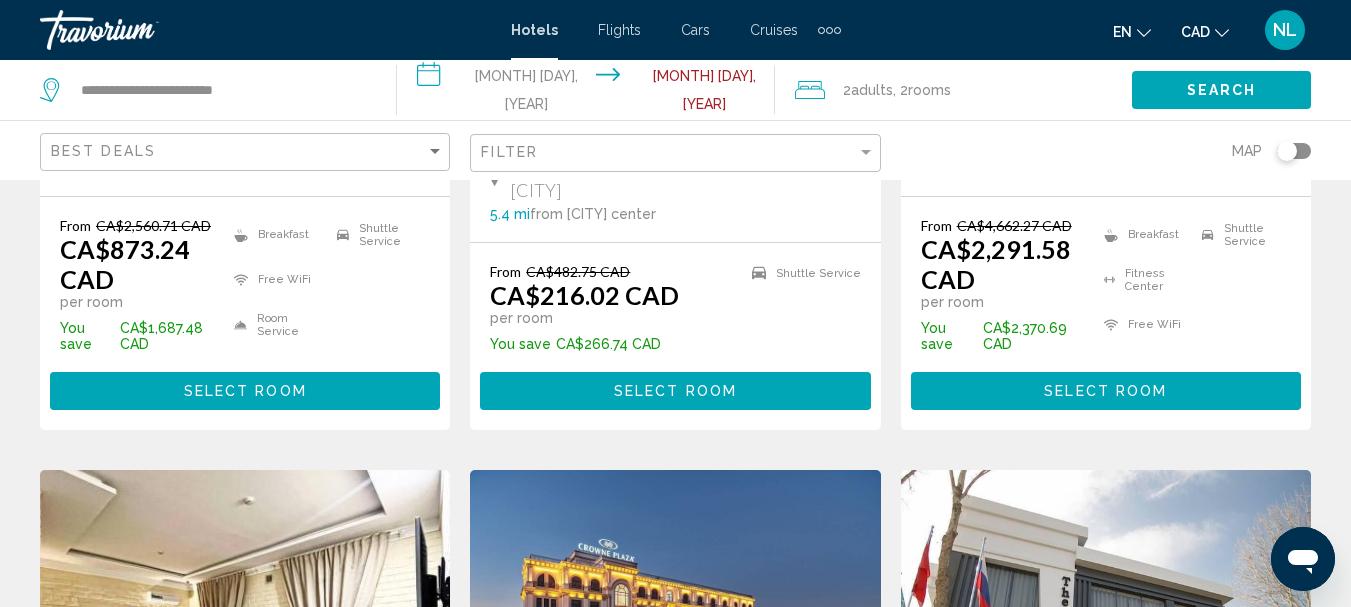 scroll, scrollTop: 0, scrollLeft: 0, axis: both 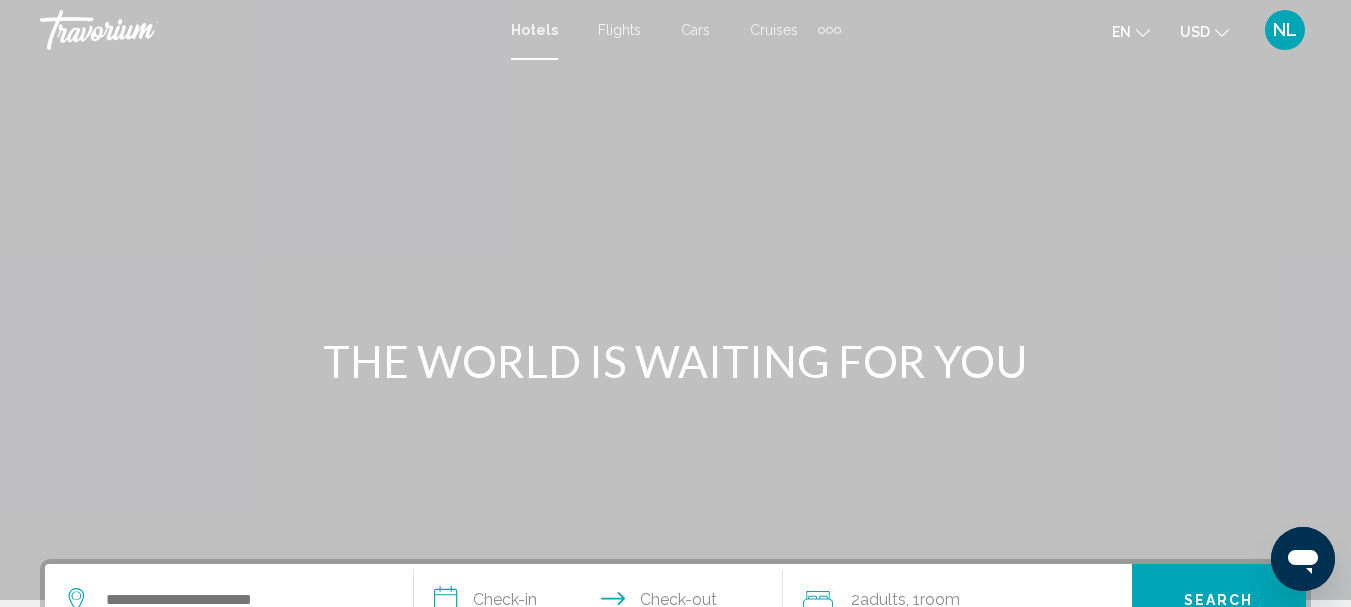 click on "USD" 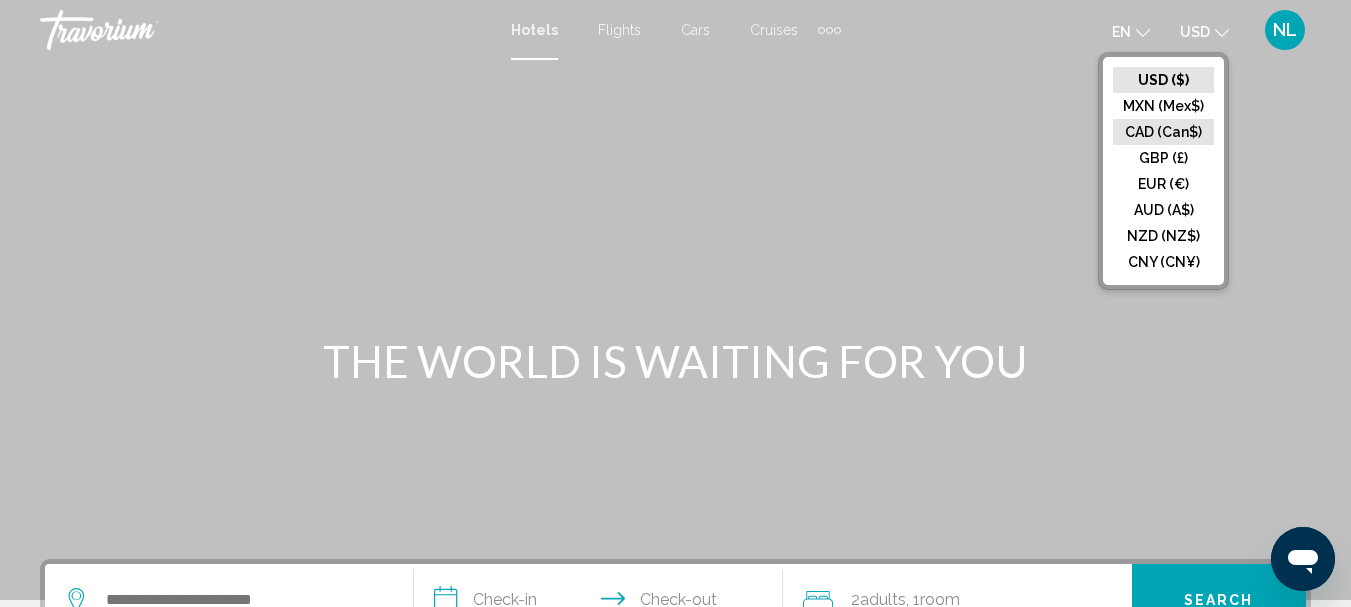 click on "CAD (Can$)" 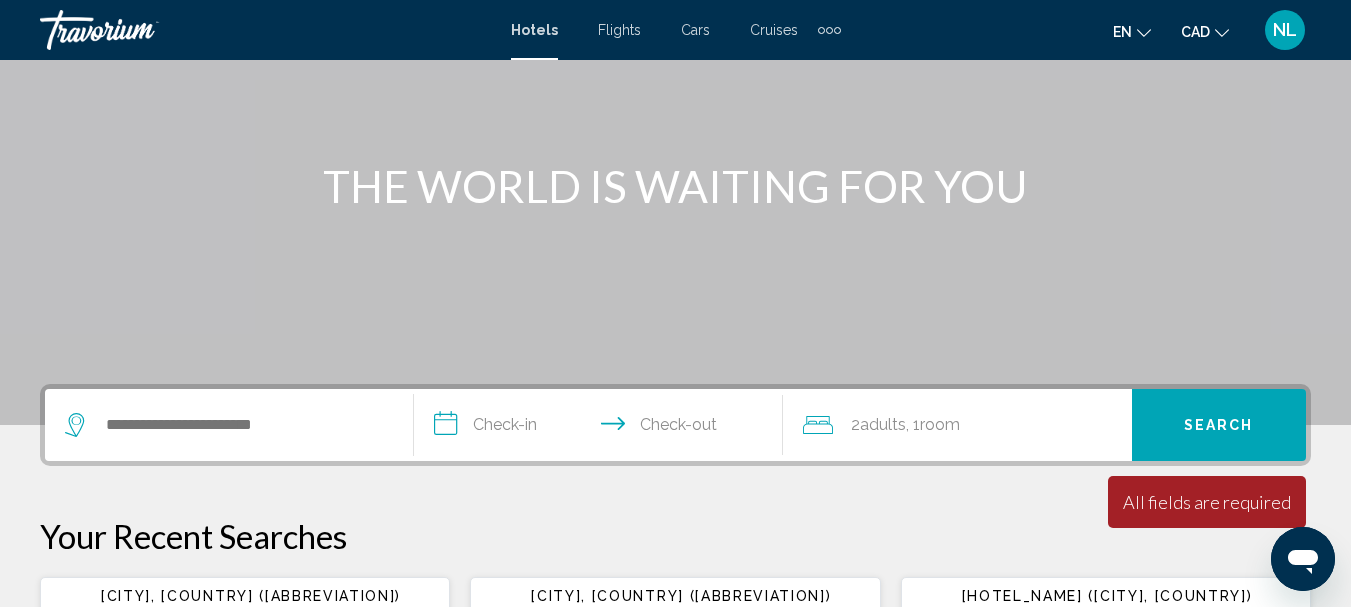 scroll, scrollTop: 214, scrollLeft: 0, axis: vertical 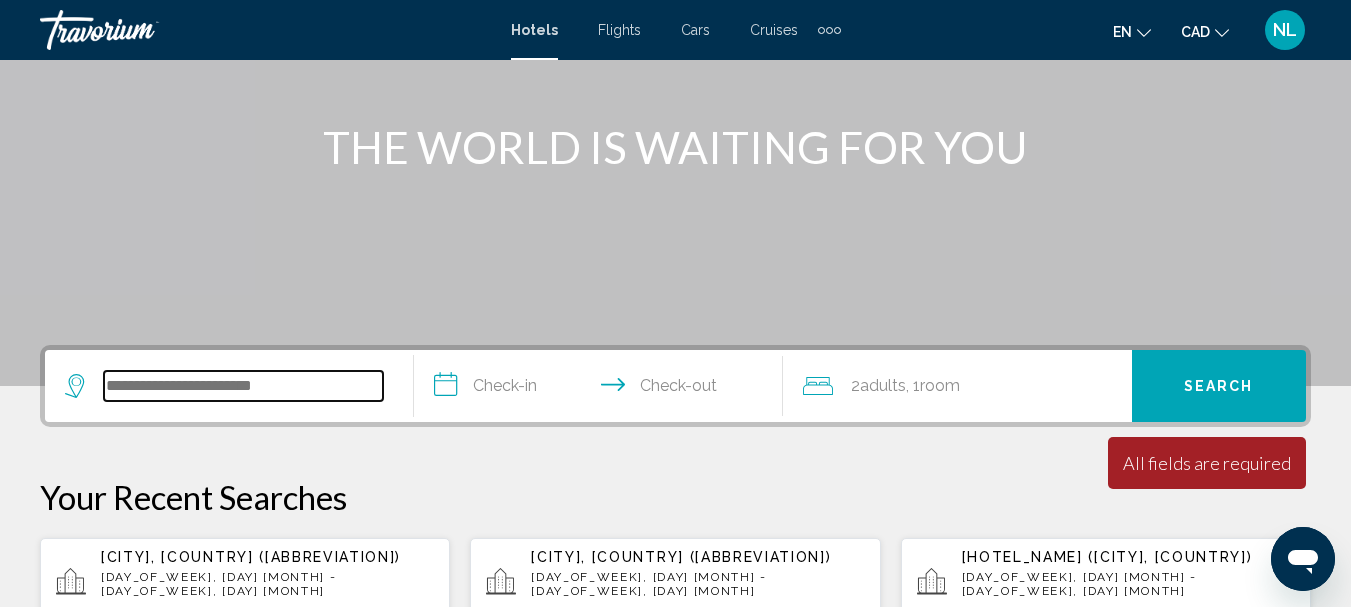 click at bounding box center [243, 386] 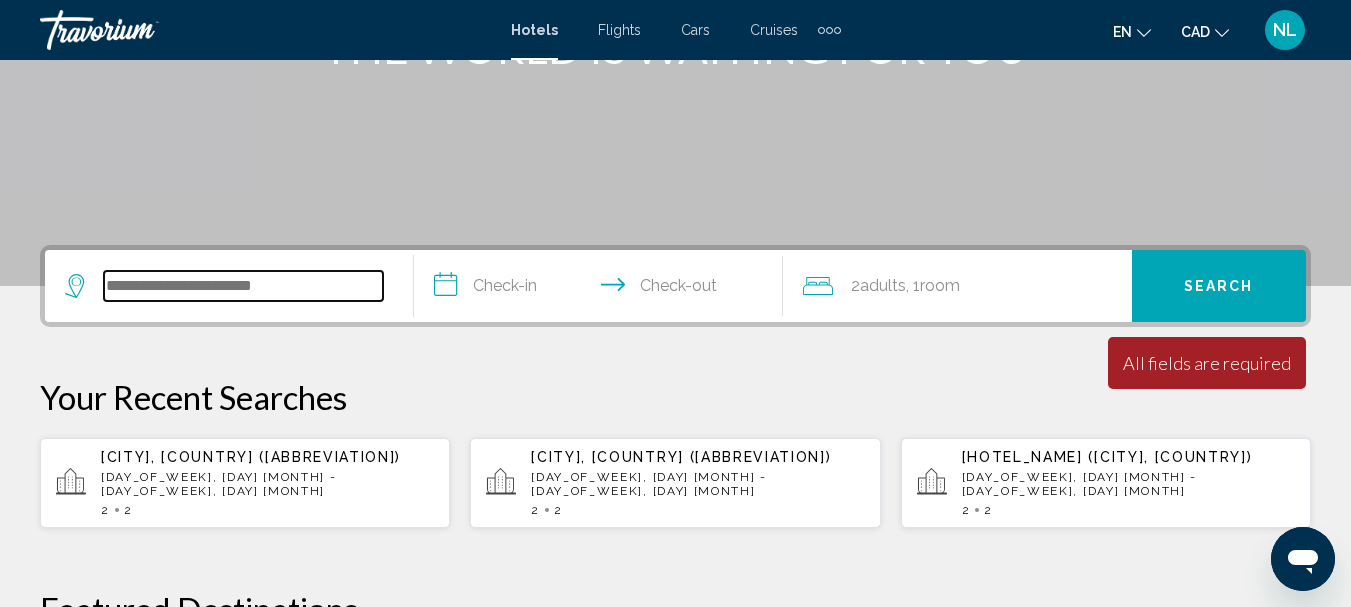scroll, scrollTop: 494, scrollLeft: 0, axis: vertical 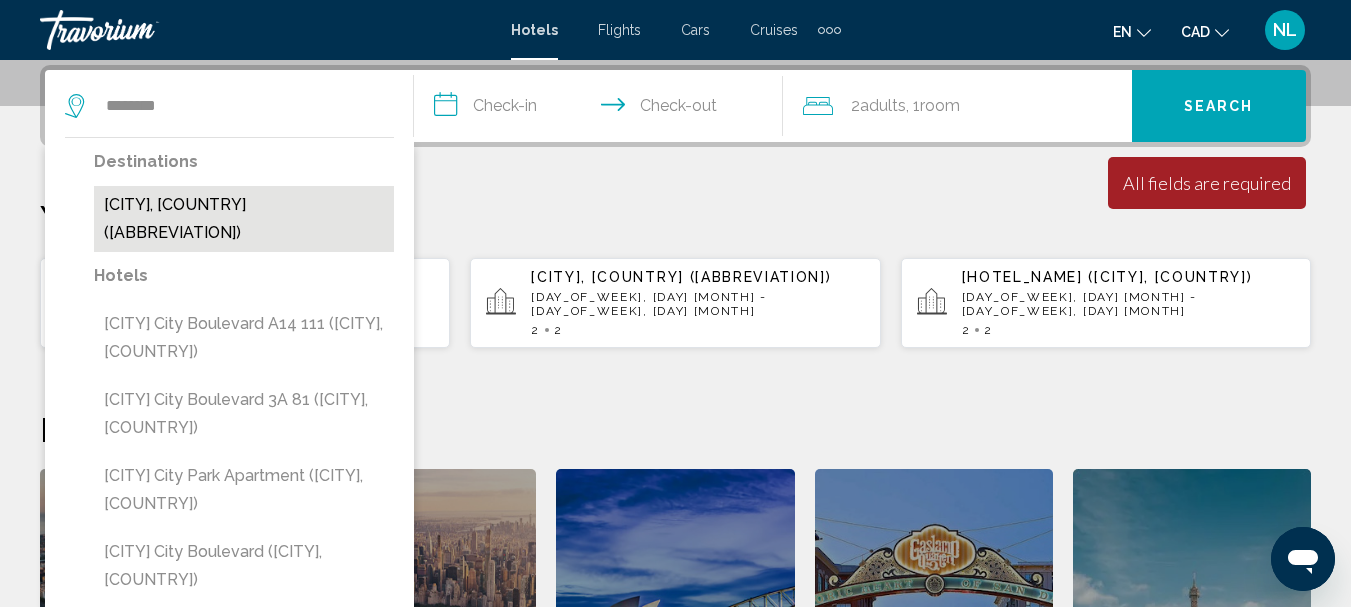 click on "[CITY], [COUNTRY] ([CODE])" at bounding box center (244, 219) 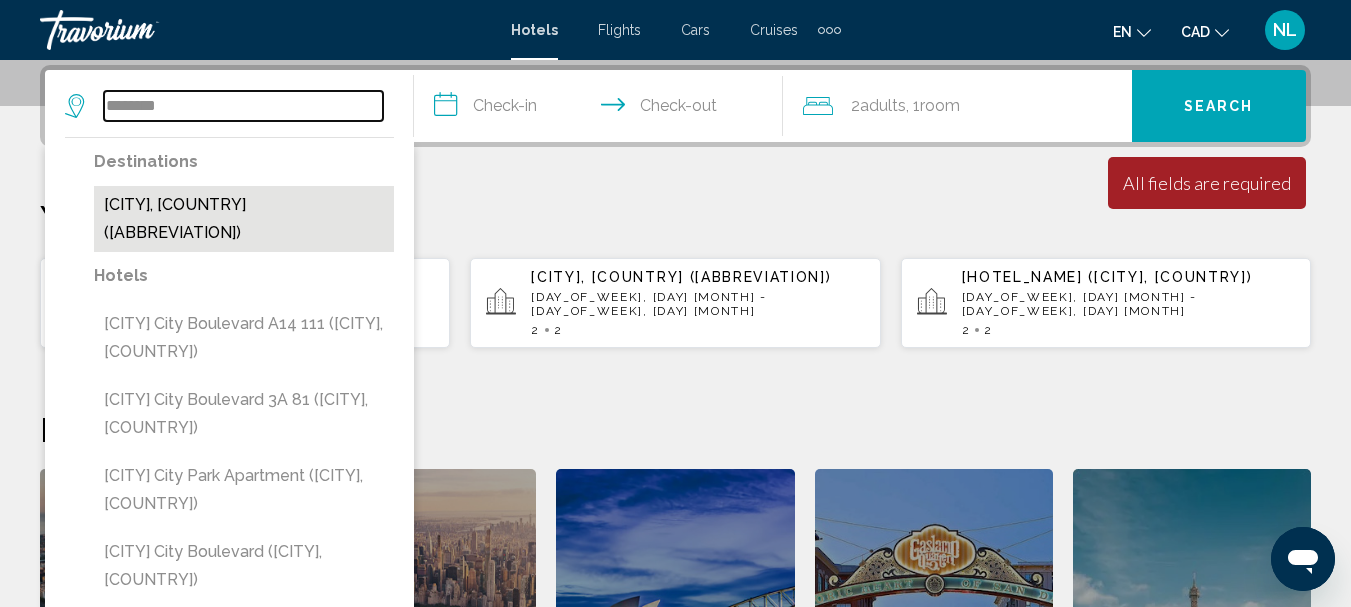 type on "**********" 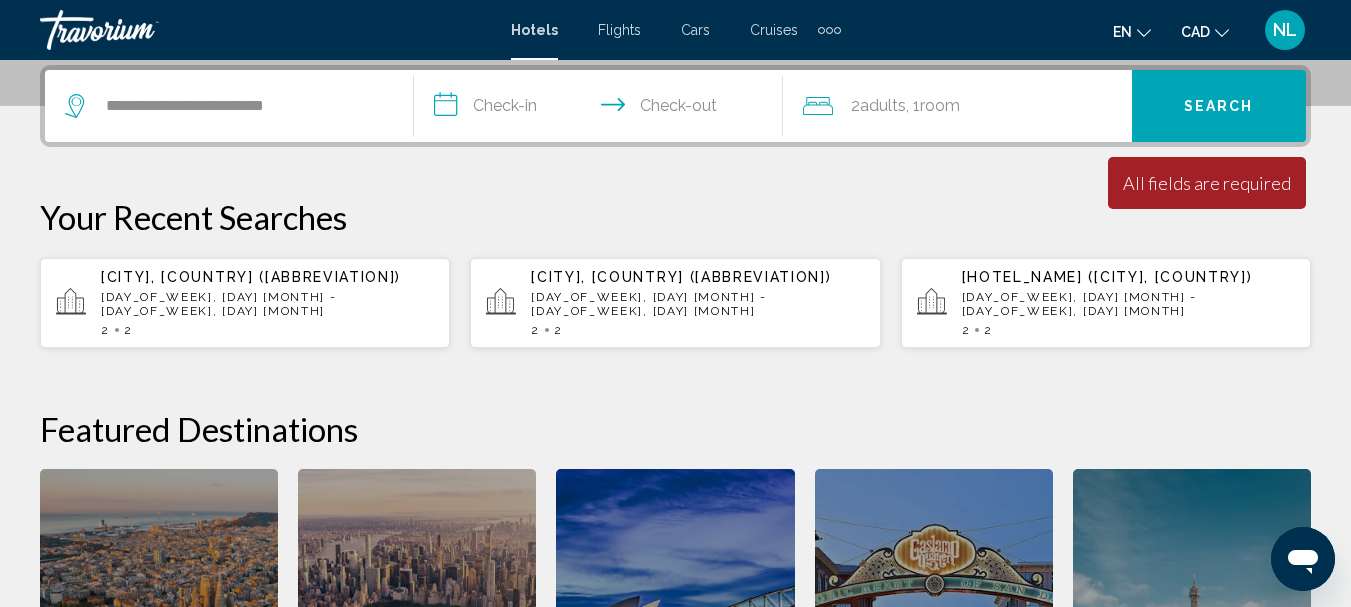 click on "**********" at bounding box center [602, 109] 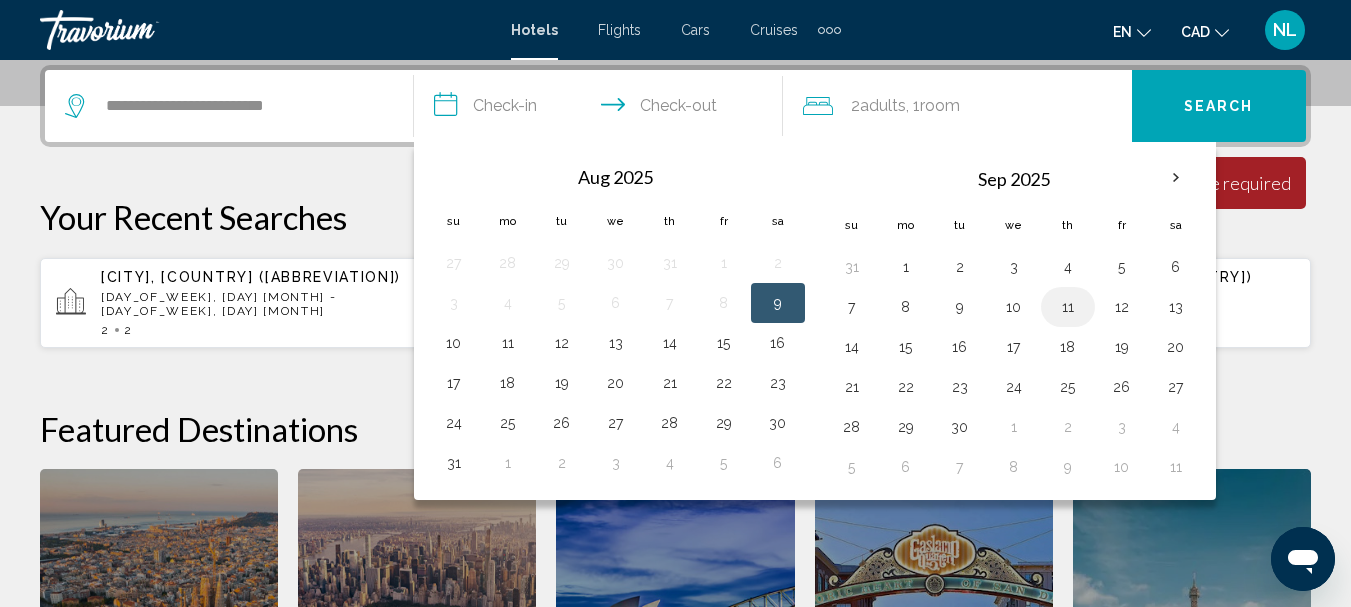 click on "11" at bounding box center (1068, 307) 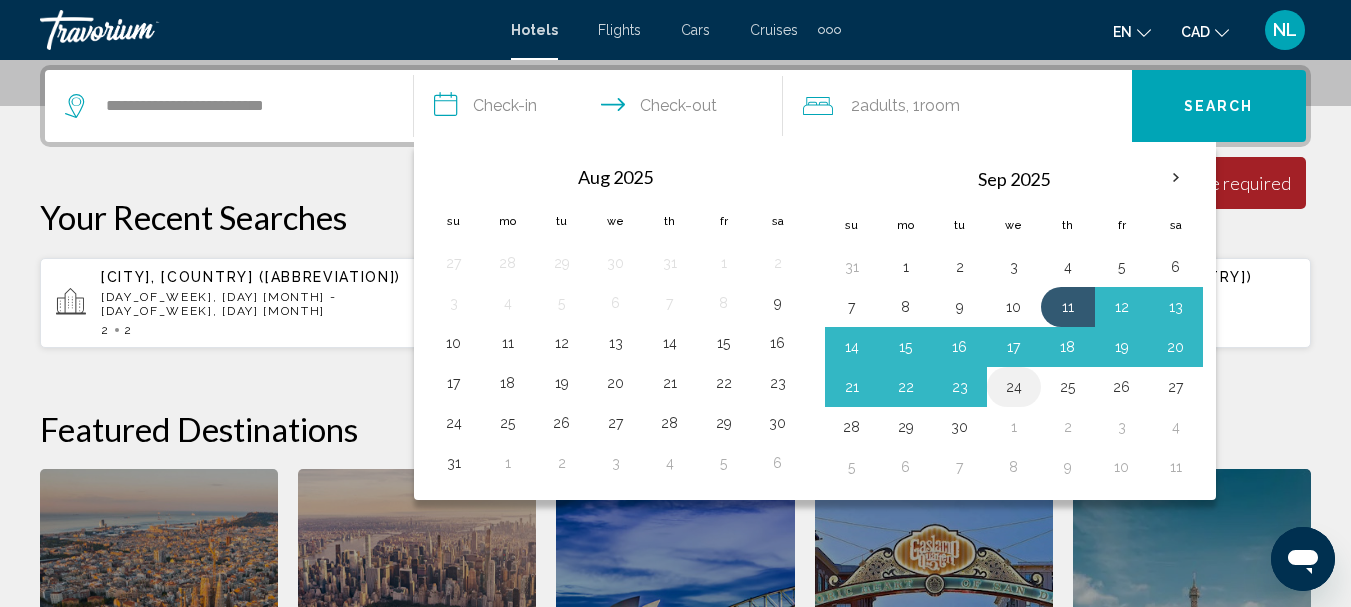 click on "24" at bounding box center (1014, 387) 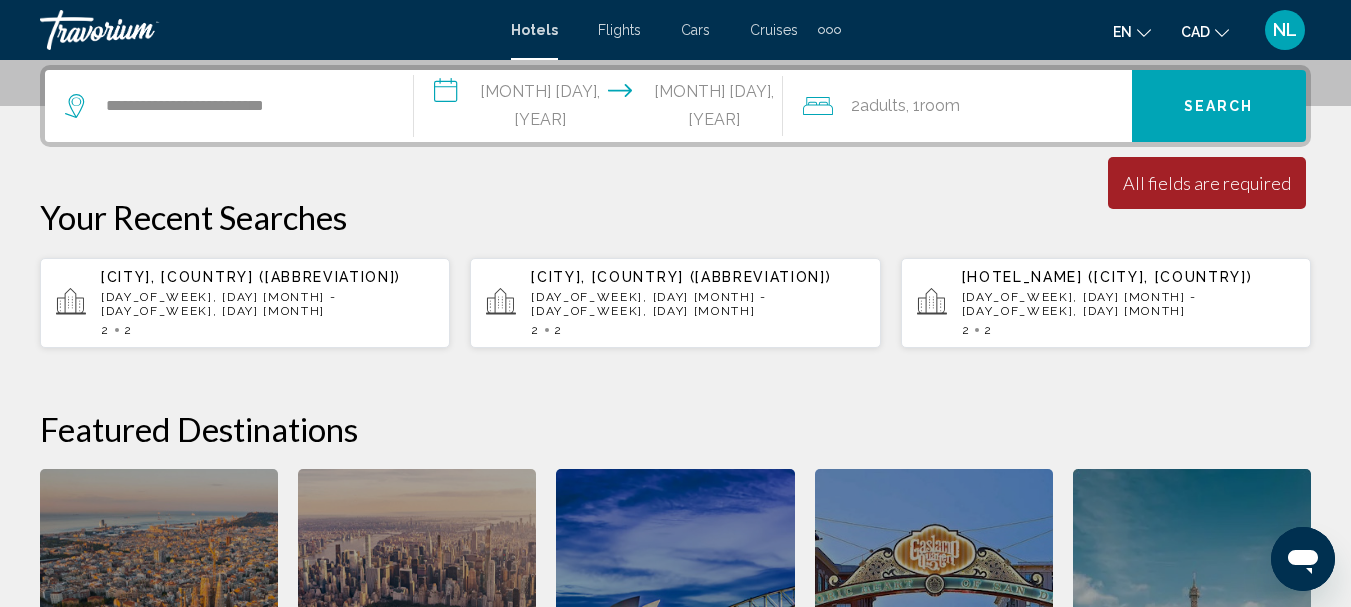 click on "Room" 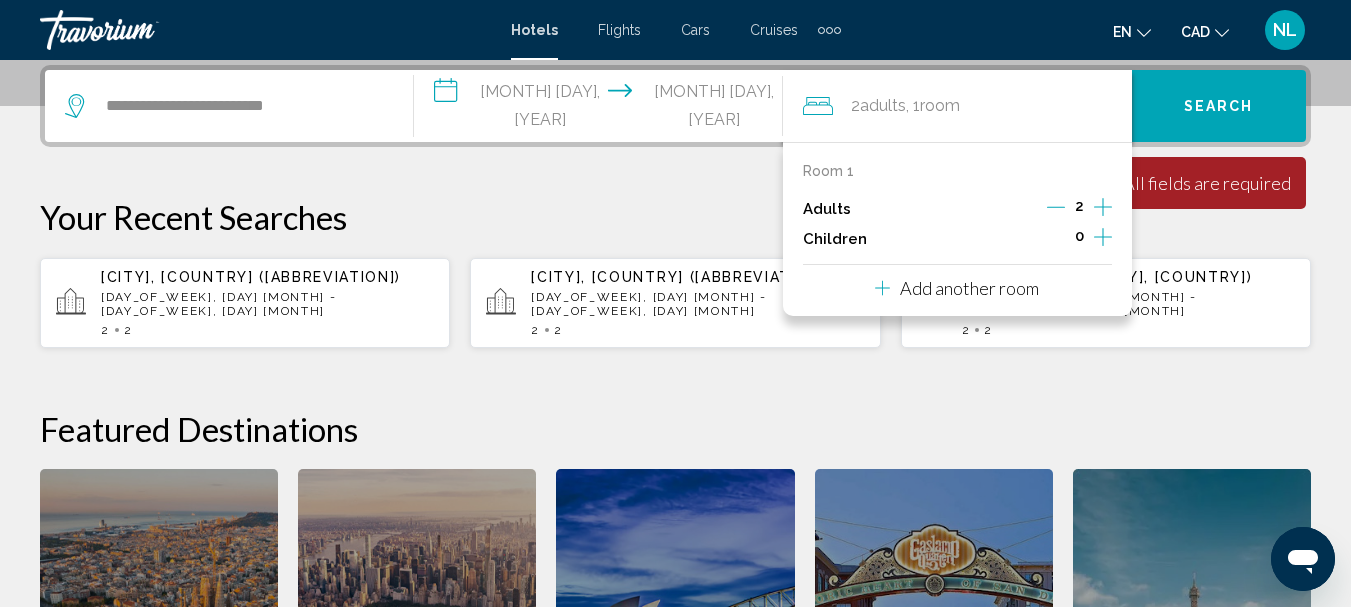 click on "Add another room" at bounding box center [969, 288] 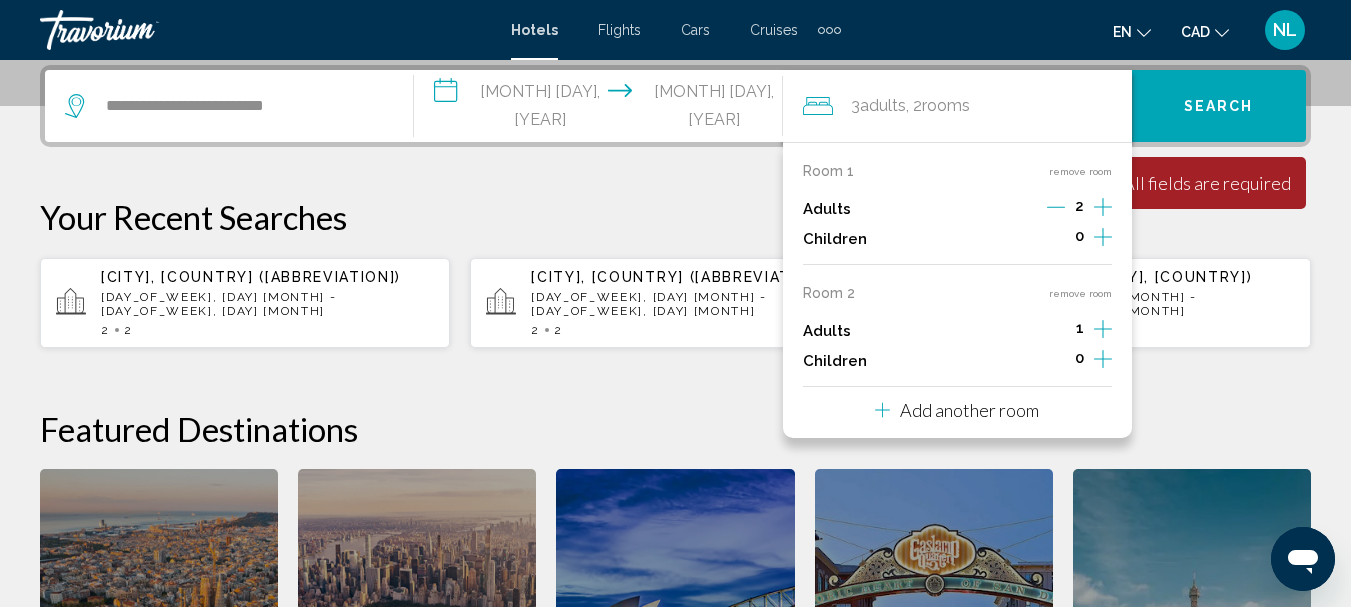 click 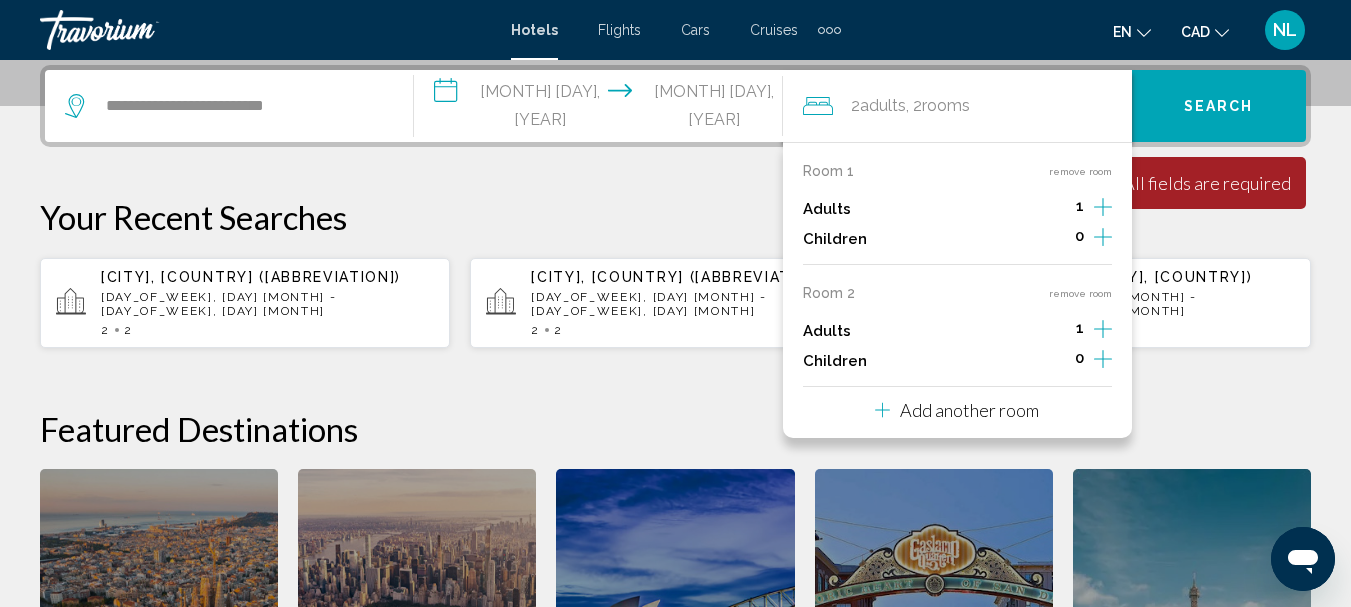 click on "Add another room" at bounding box center (969, 410) 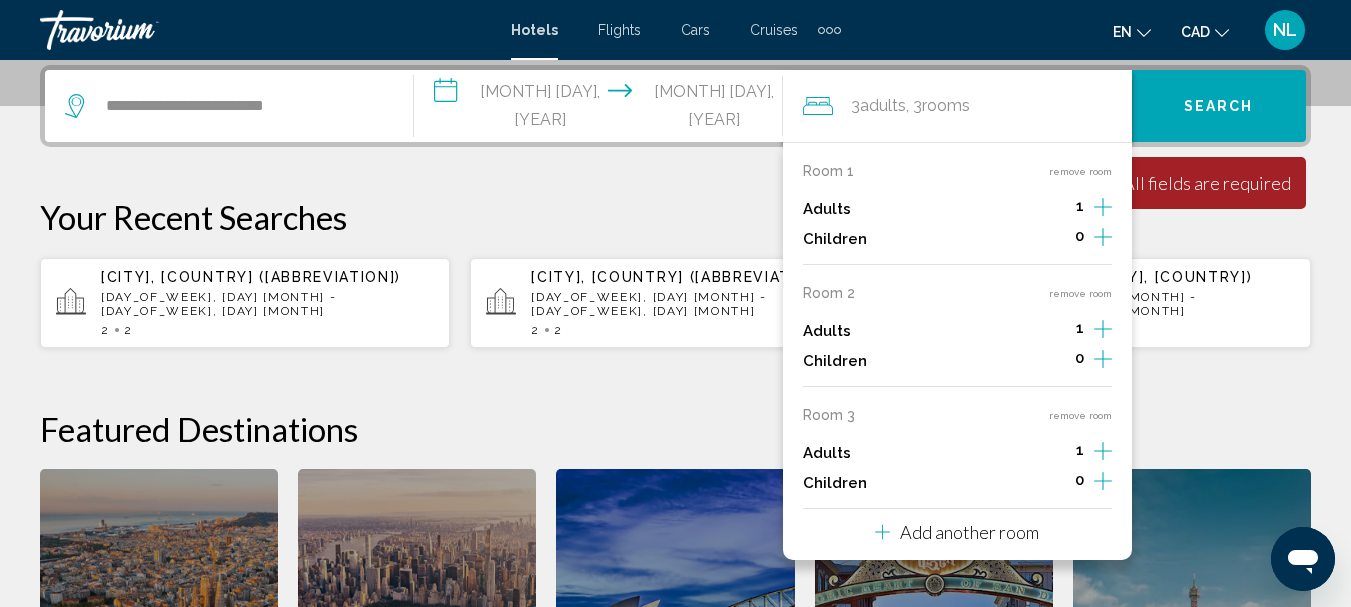 click on "remove room" at bounding box center (1080, 415) 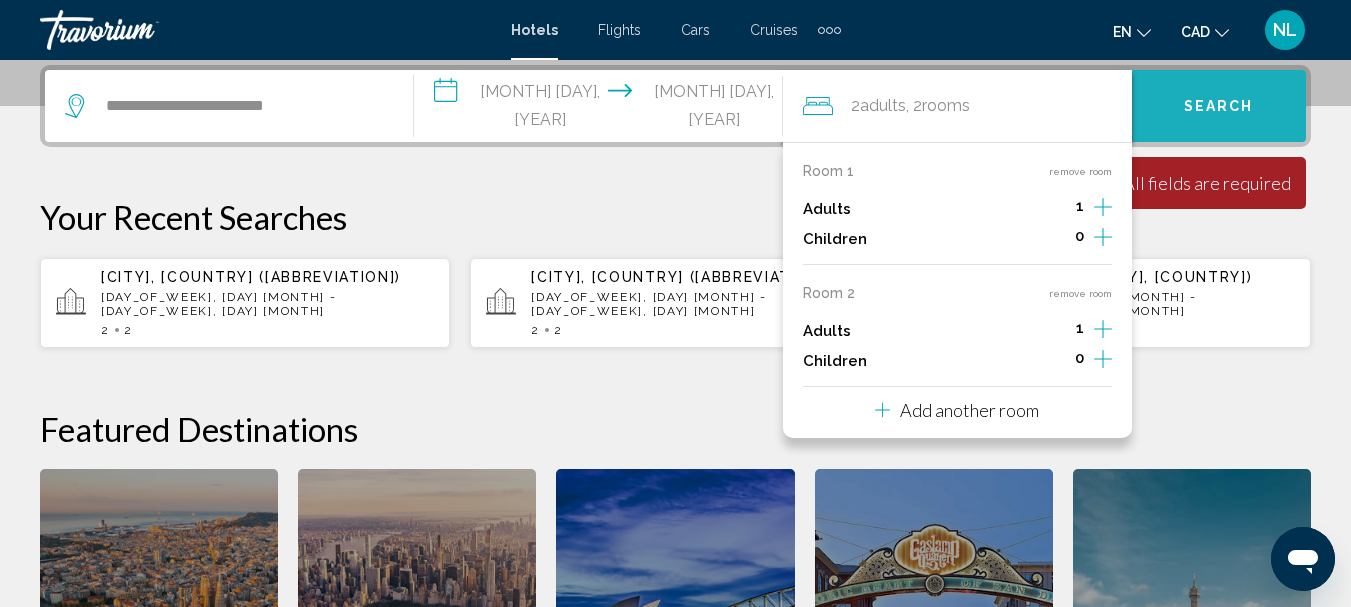 click on "Search" at bounding box center [1219, 106] 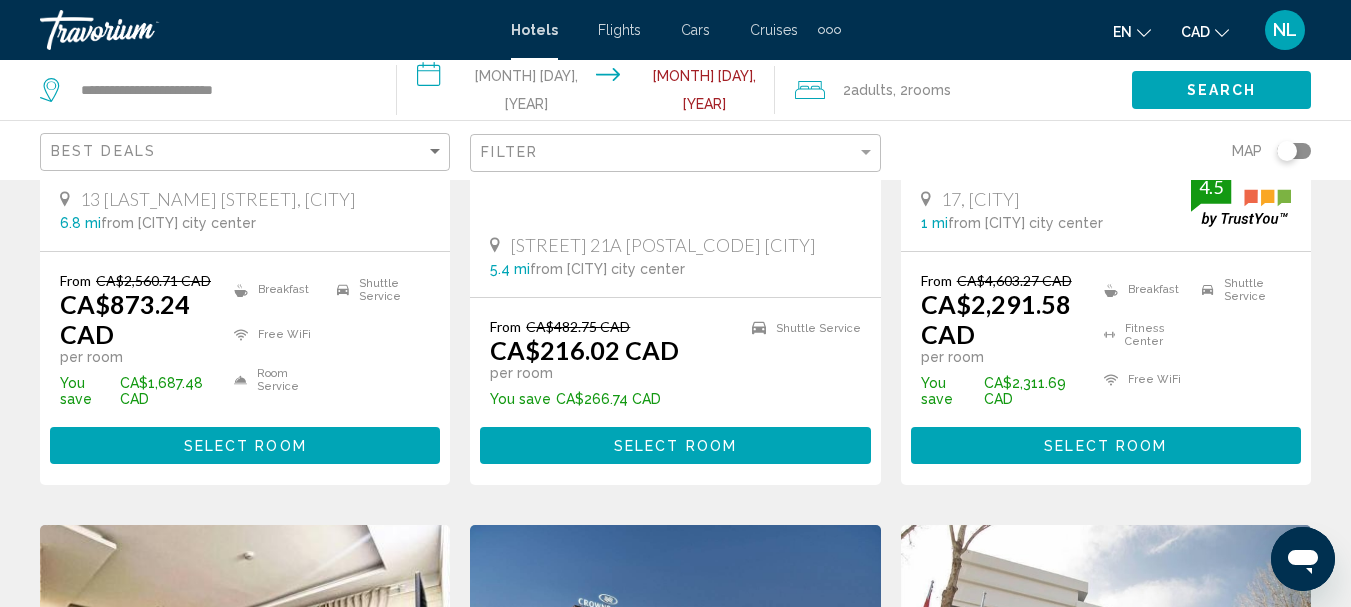 scroll, scrollTop: 0, scrollLeft: 0, axis: both 